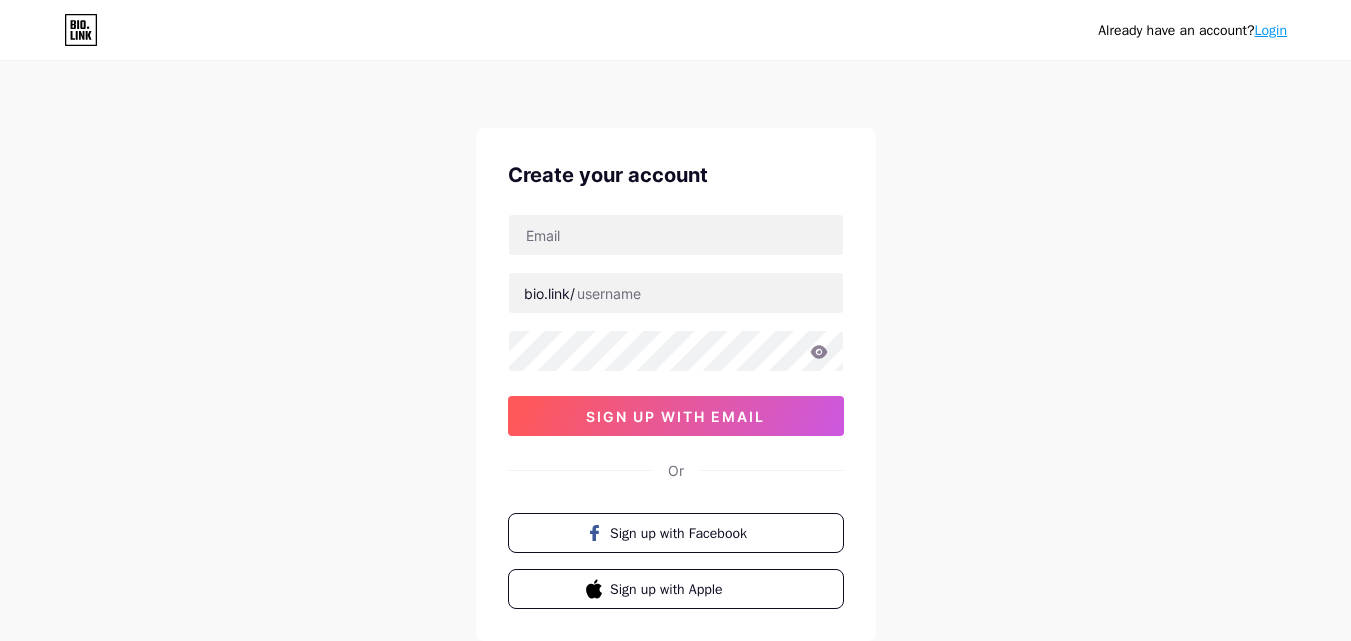scroll, scrollTop: 124, scrollLeft: 0, axis: vertical 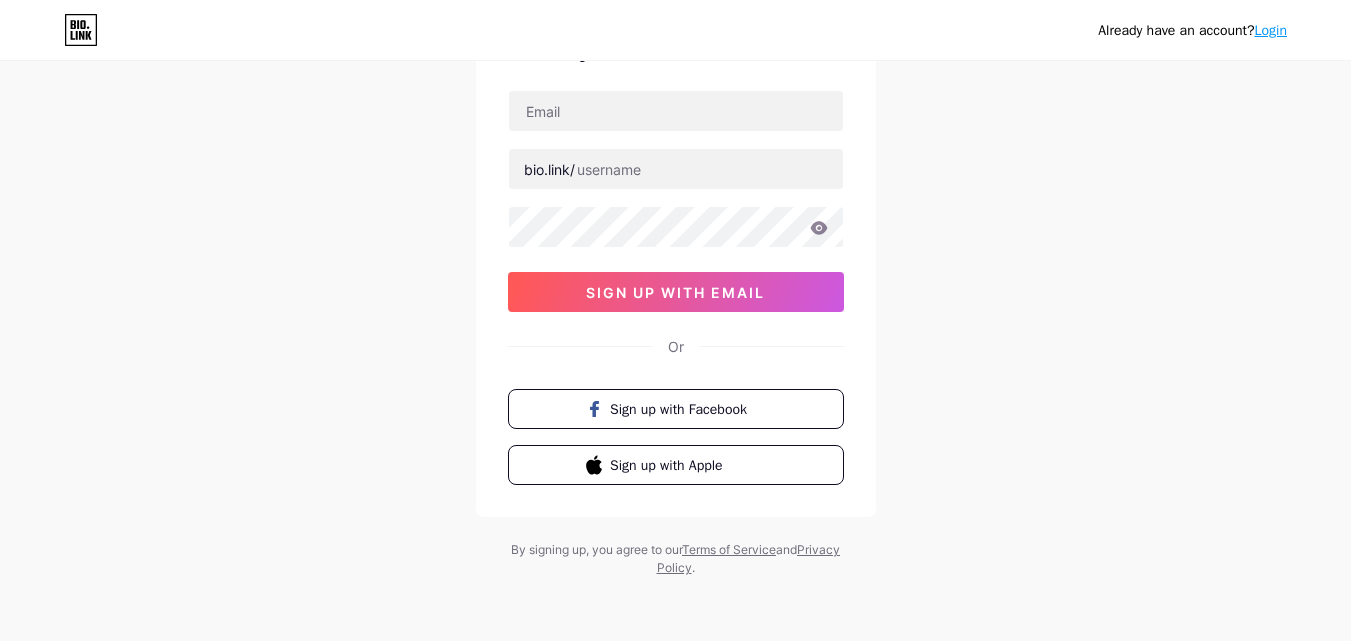 type on "[EMAIL]" 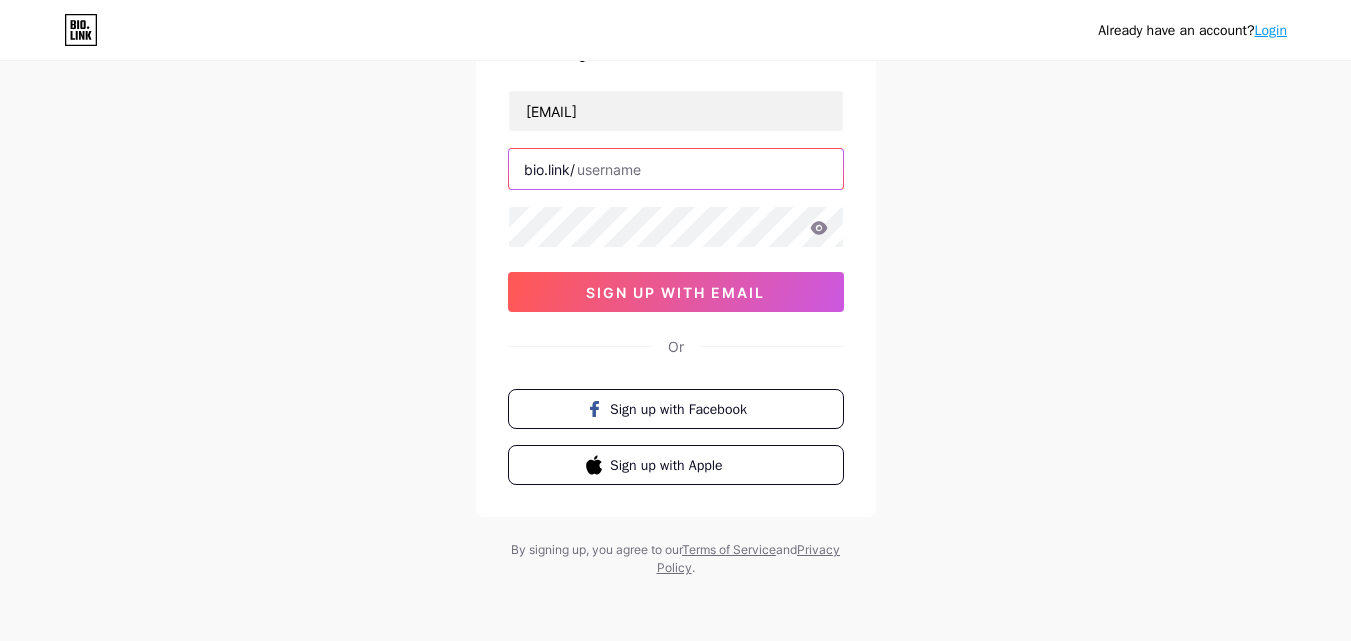 click at bounding box center [676, 169] 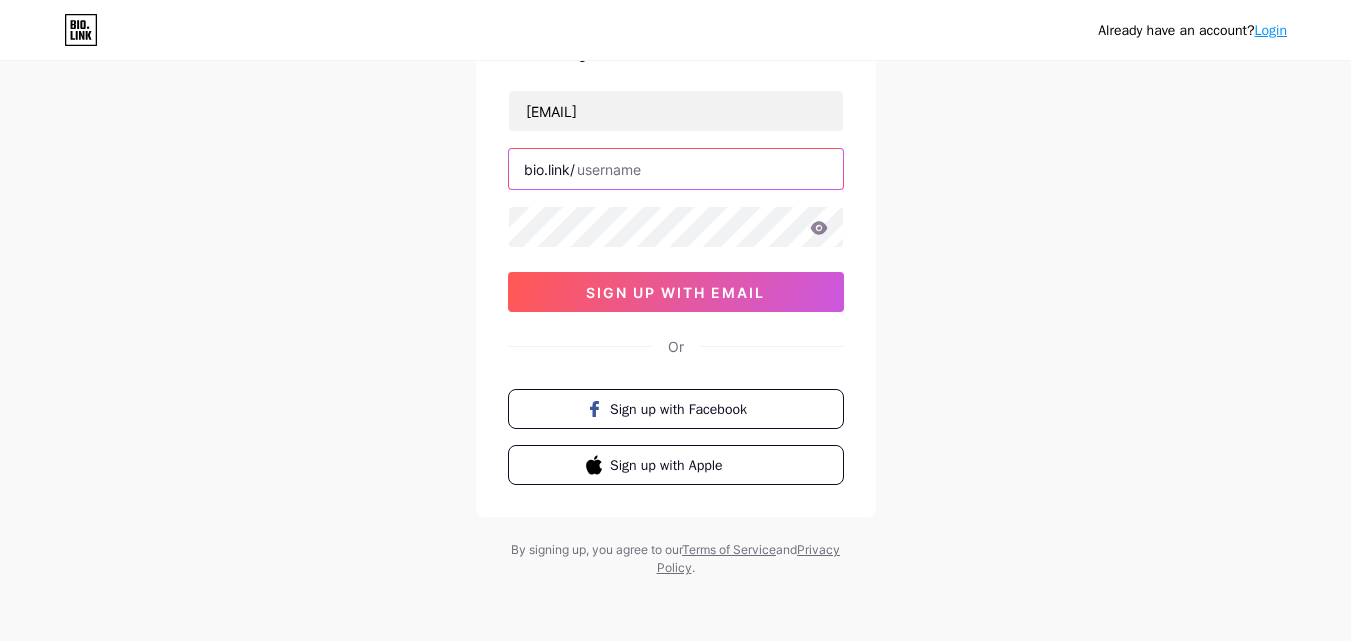 paste on "[USERNAME] merch" 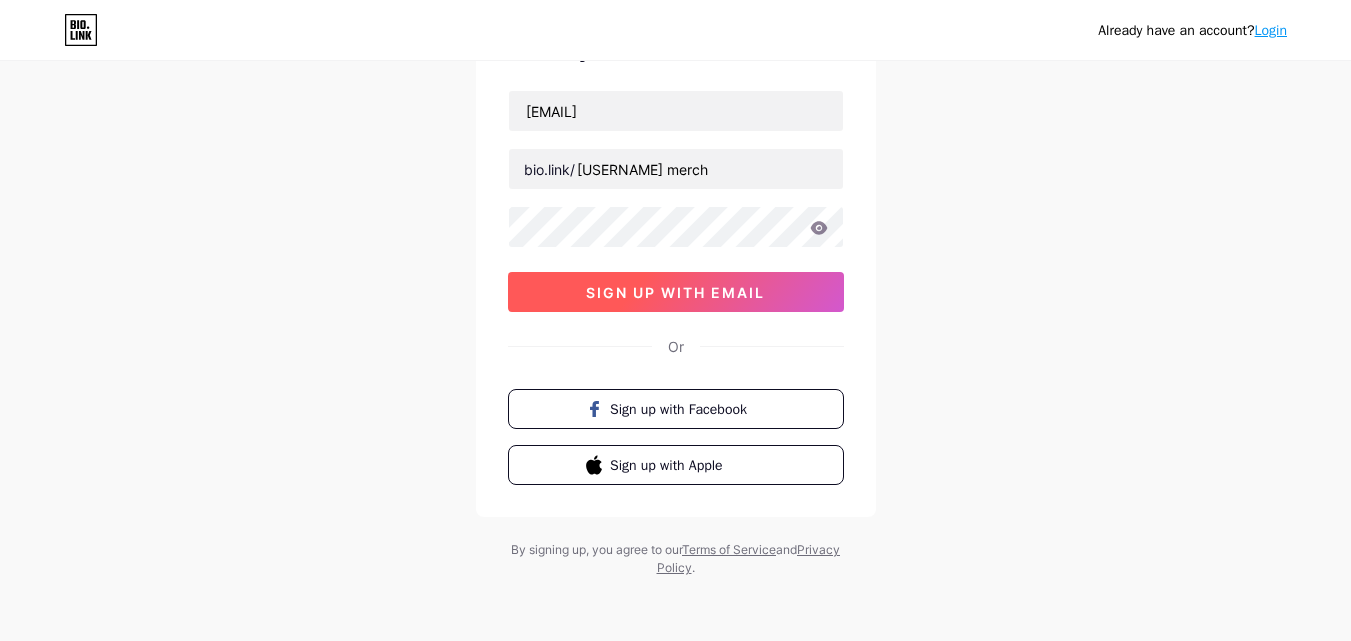 click on "sign up with email" at bounding box center [676, 292] 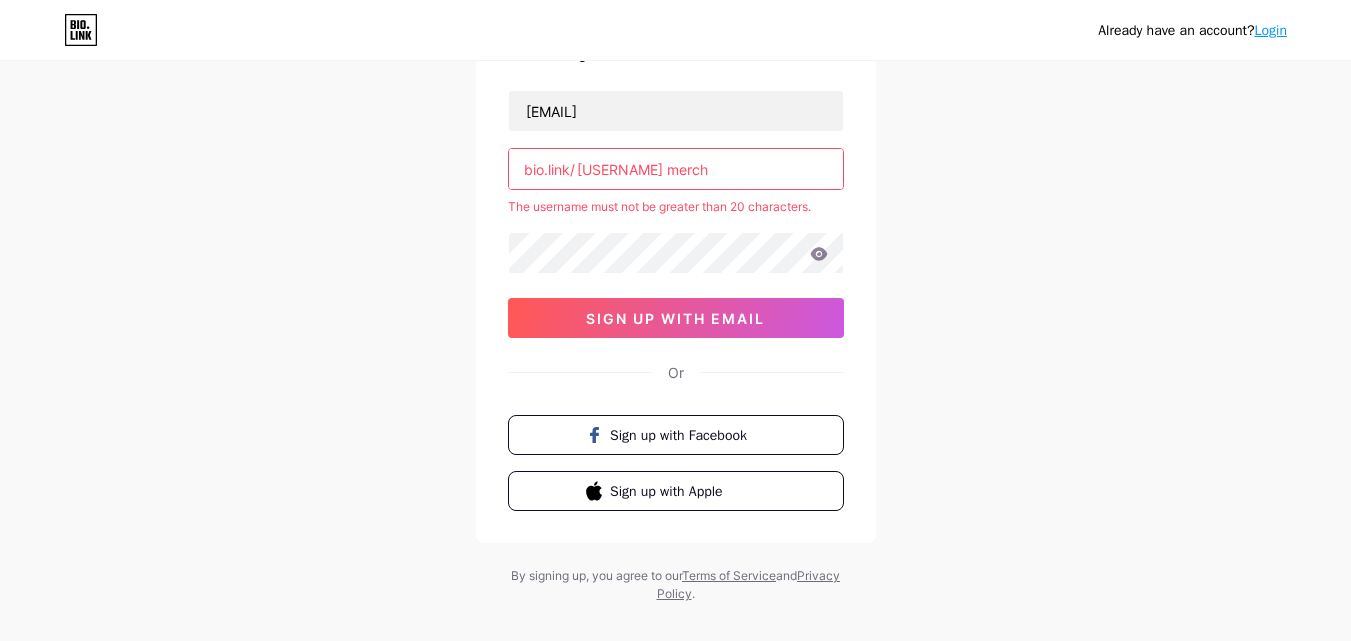 click on "[USERNAME] merch" at bounding box center [676, 169] 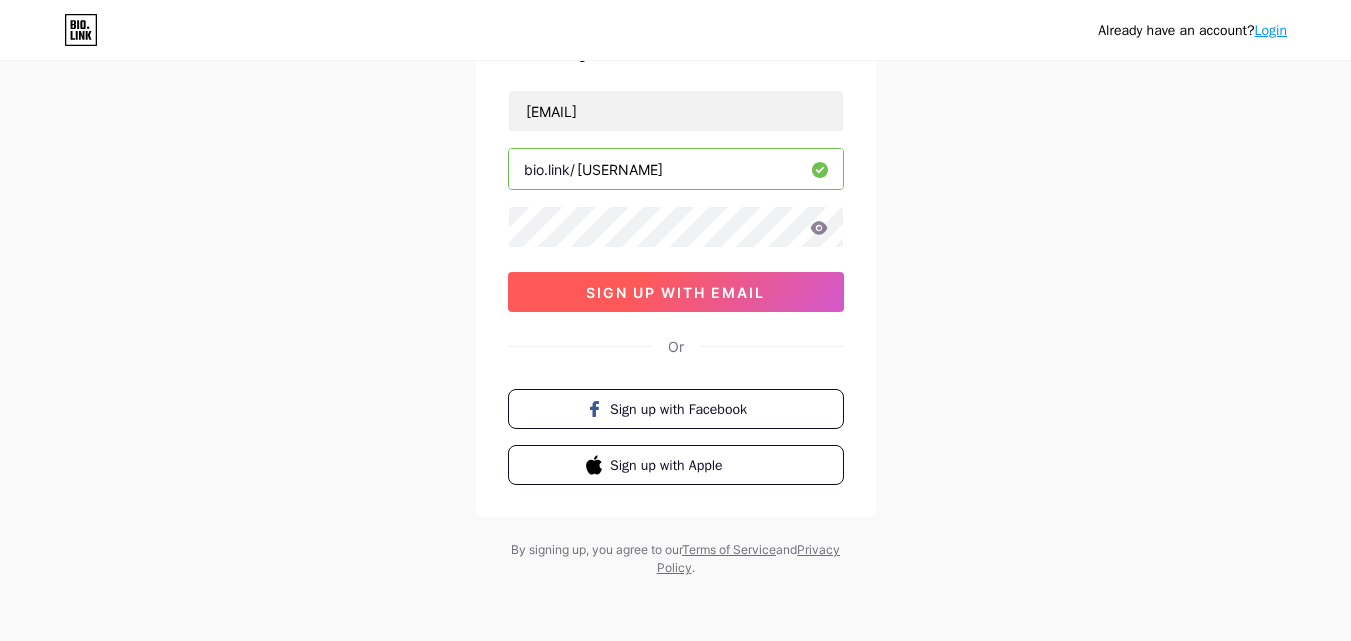 type on "[USERNAME]" 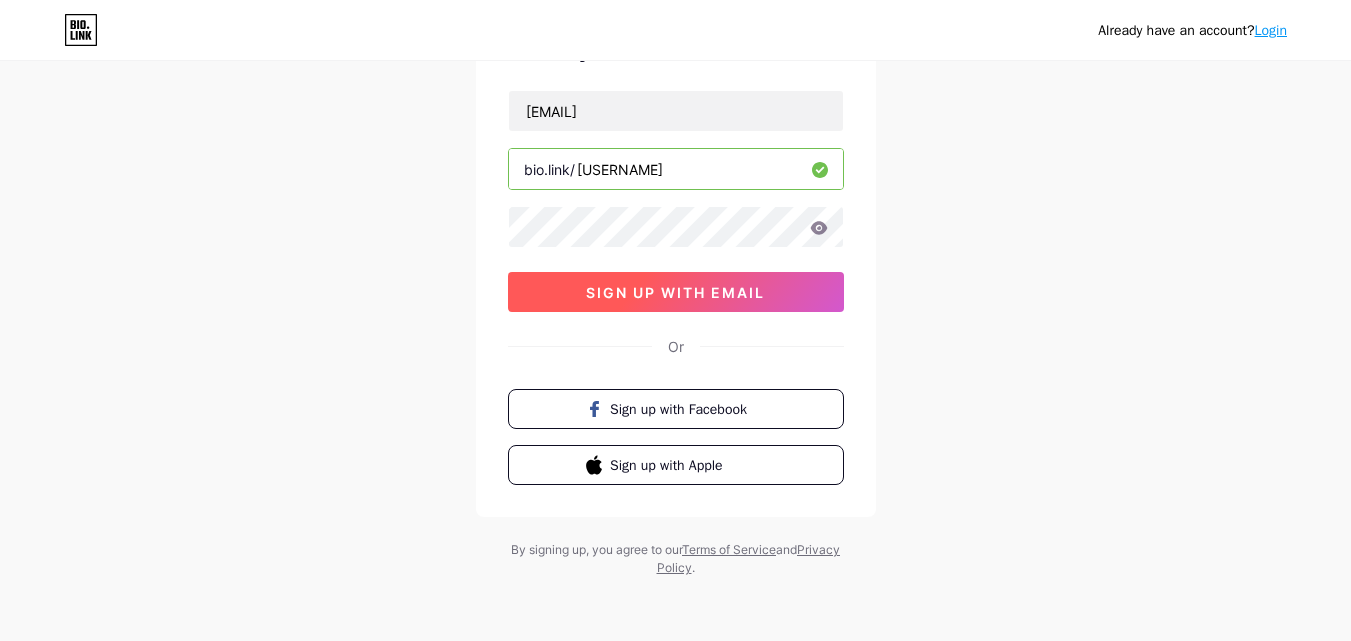 click on "sign up with email" at bounding box center [675, 292] 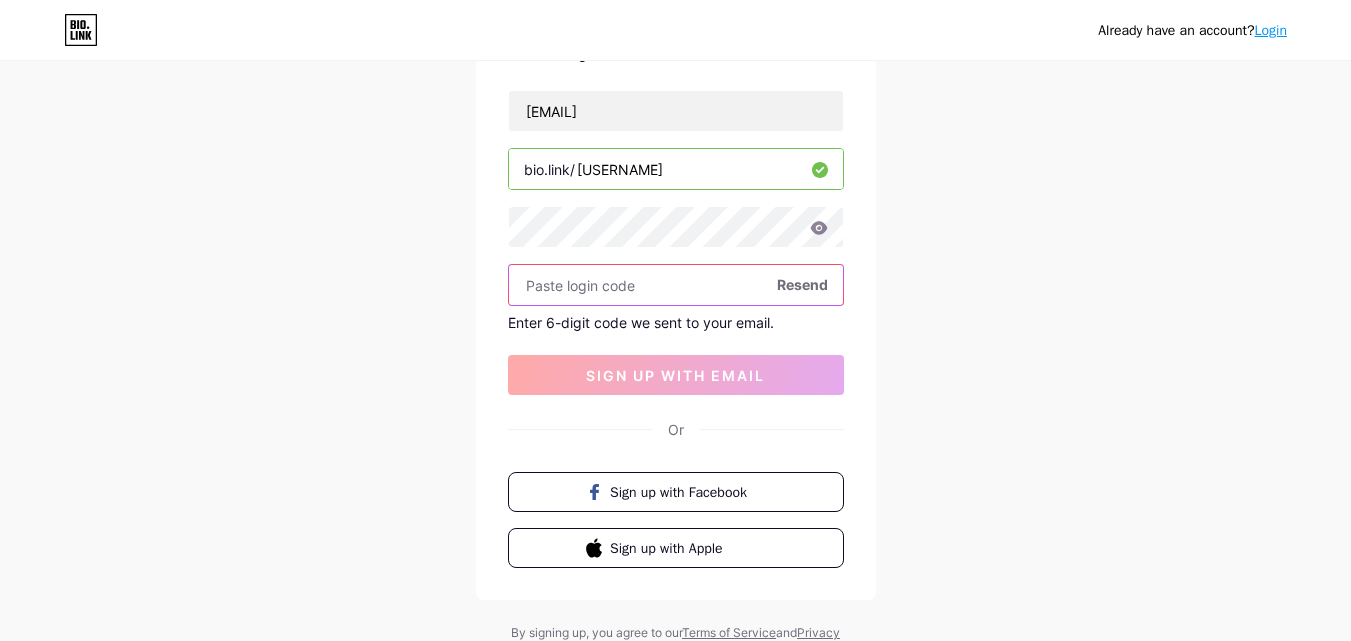 paste on "[NUMBER]" 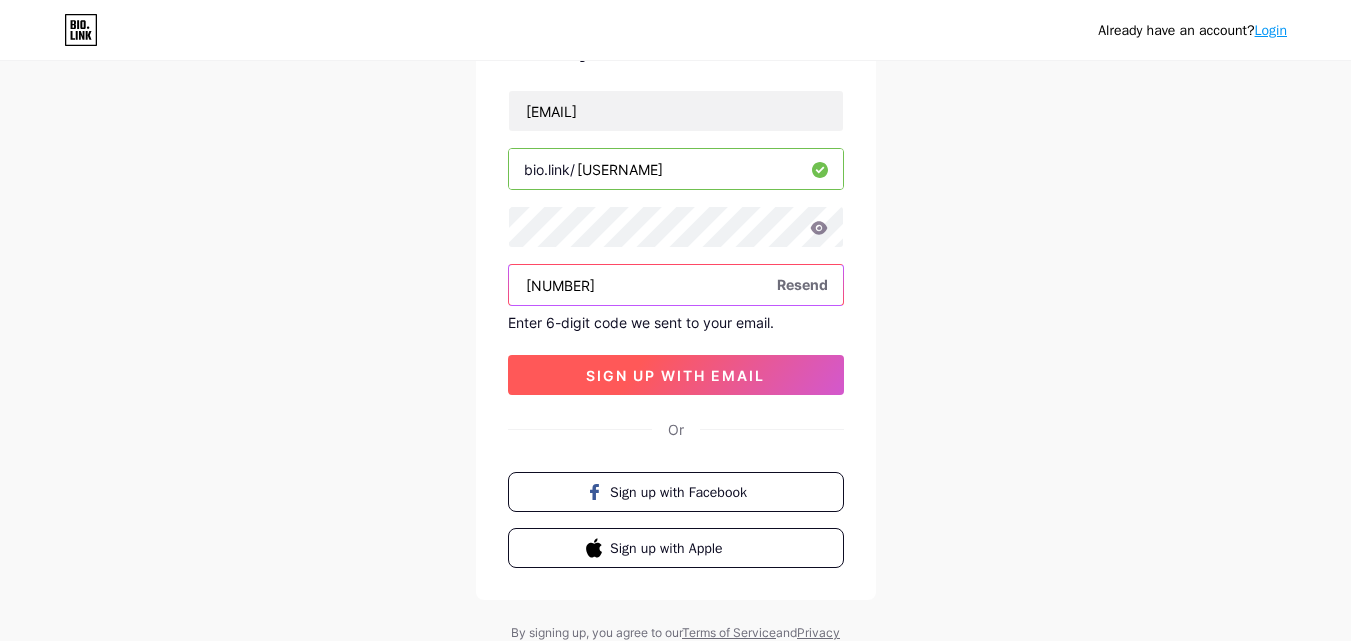type on "[NUMBER]" 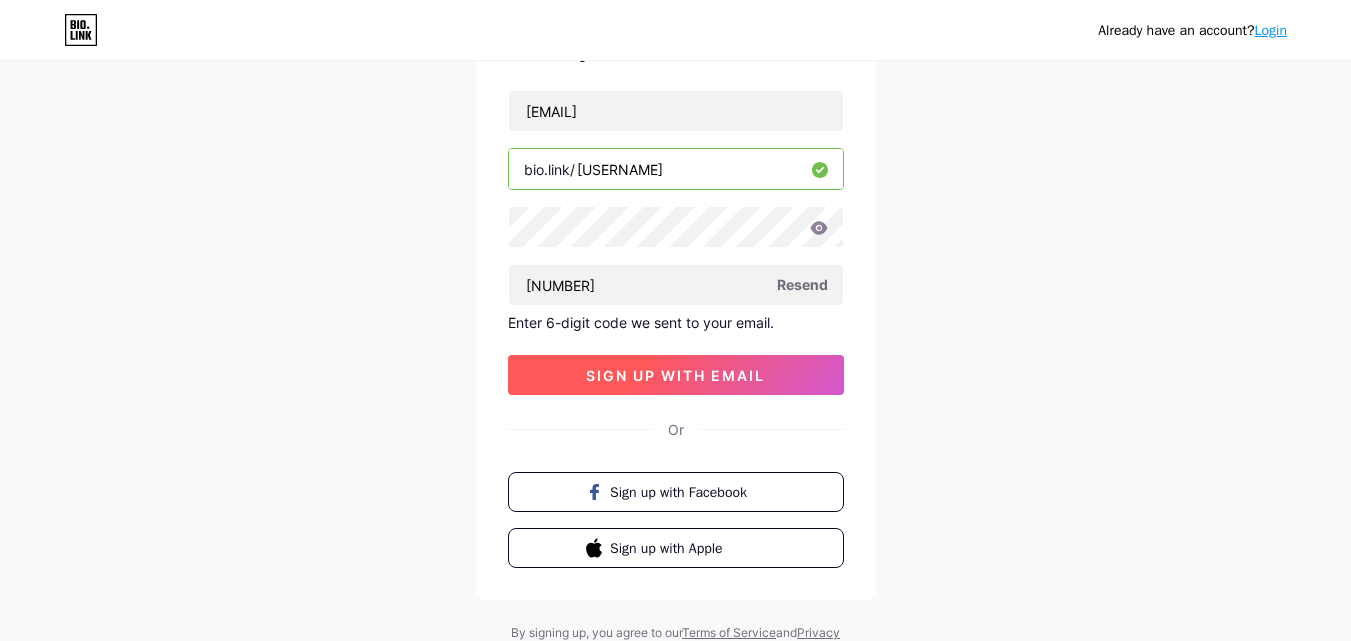 click on "sign up with email" at bounding box center [675, 375] 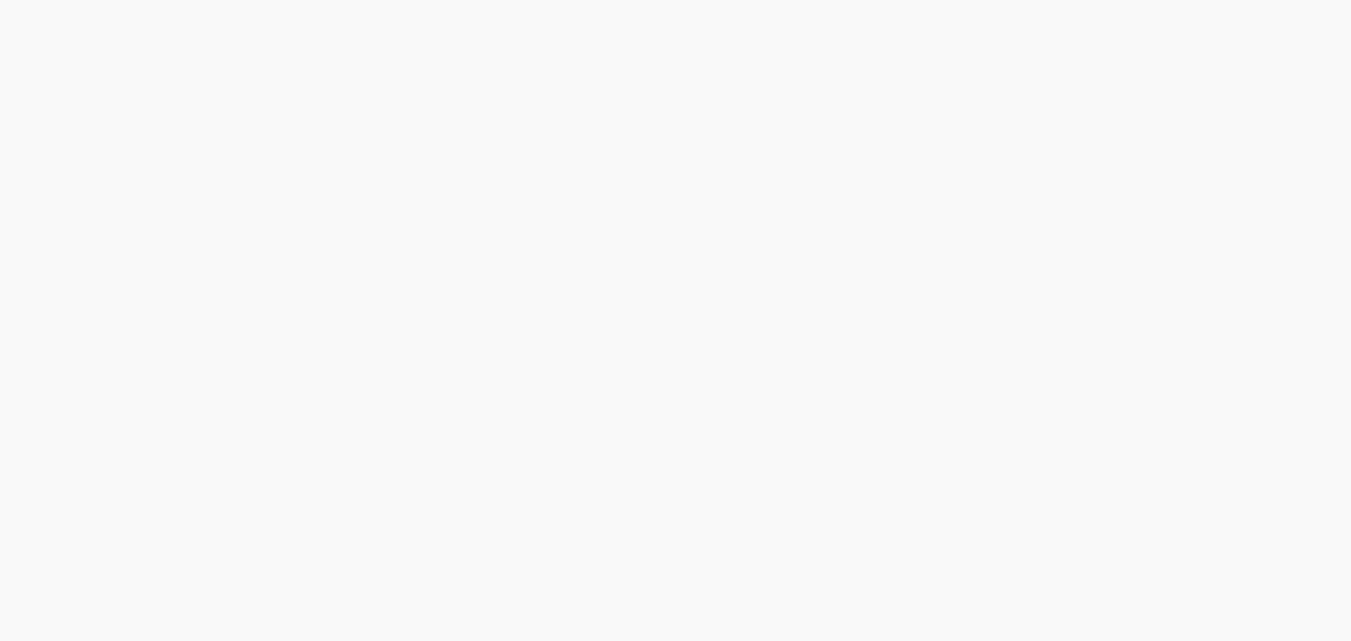 scroll, scrollTop: 0, scrollLeft: 0, axis: both 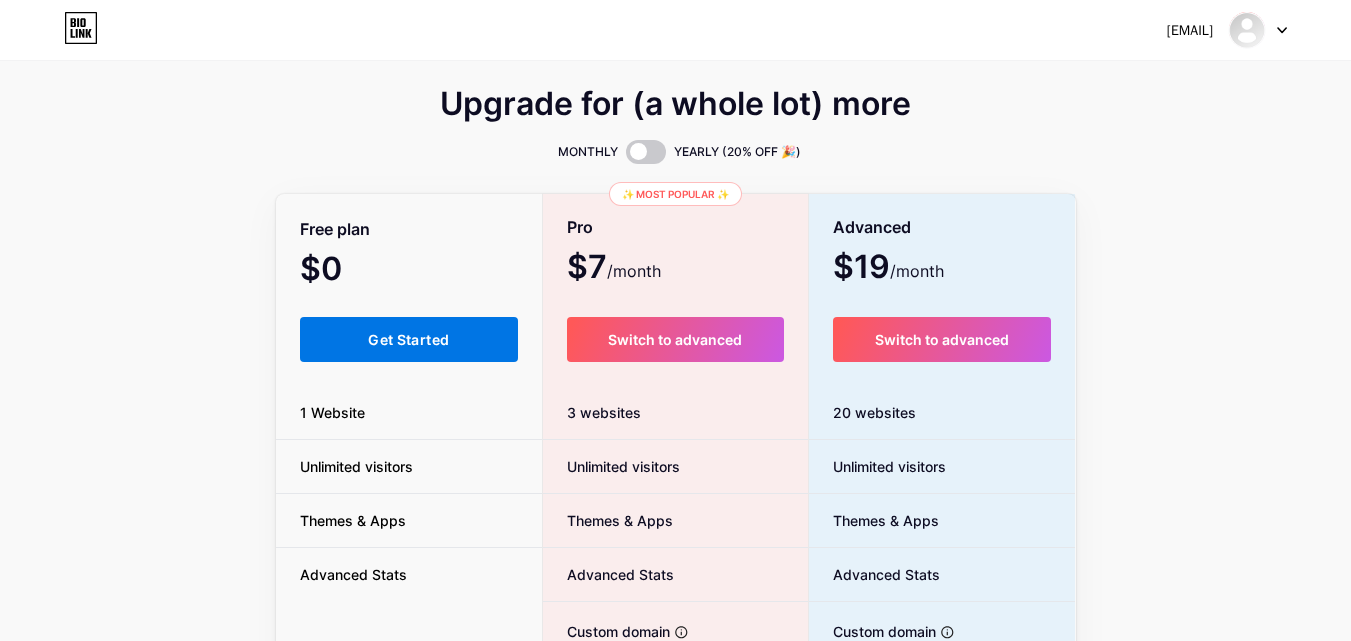 click on "Get Started" at bounding box center (409, 339) 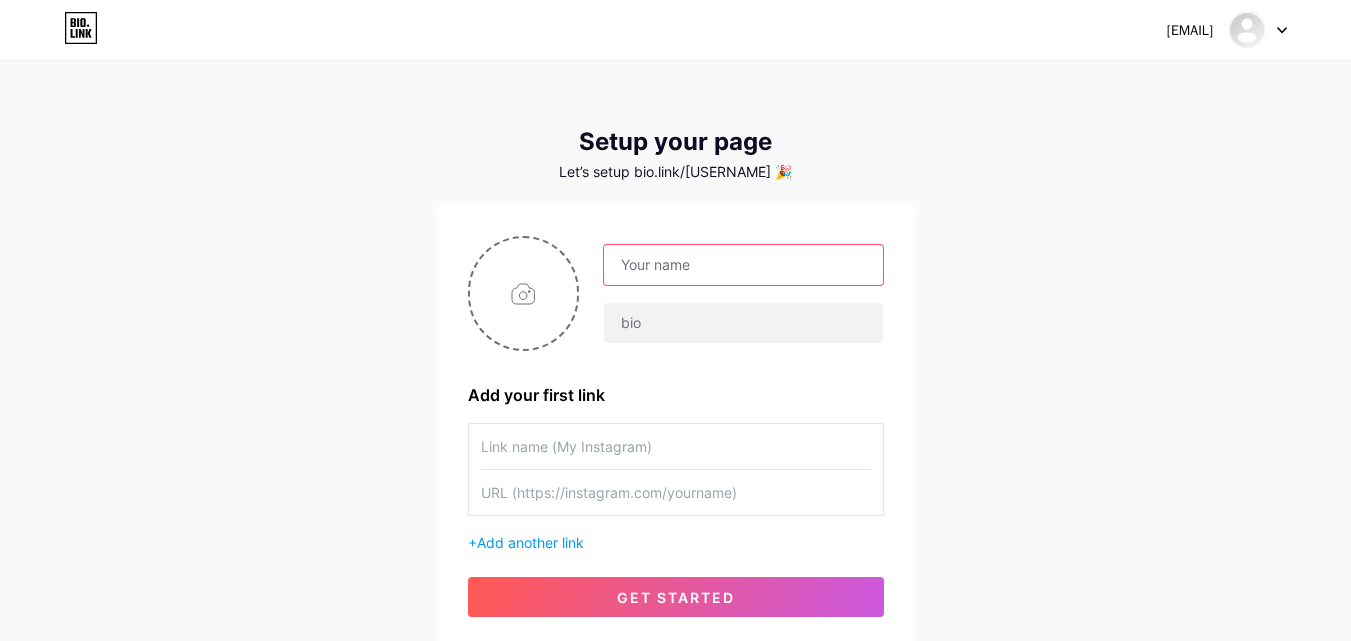 click at bounding box center [743, 265] 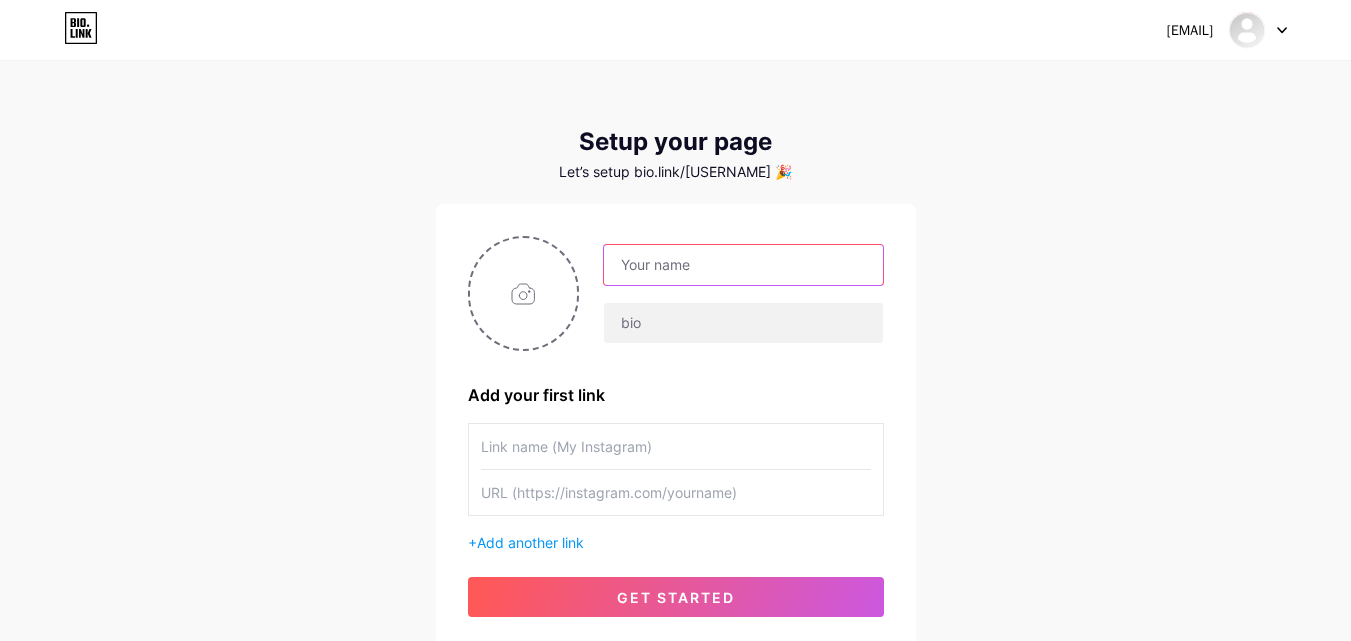 paste on "[NUMBER]" 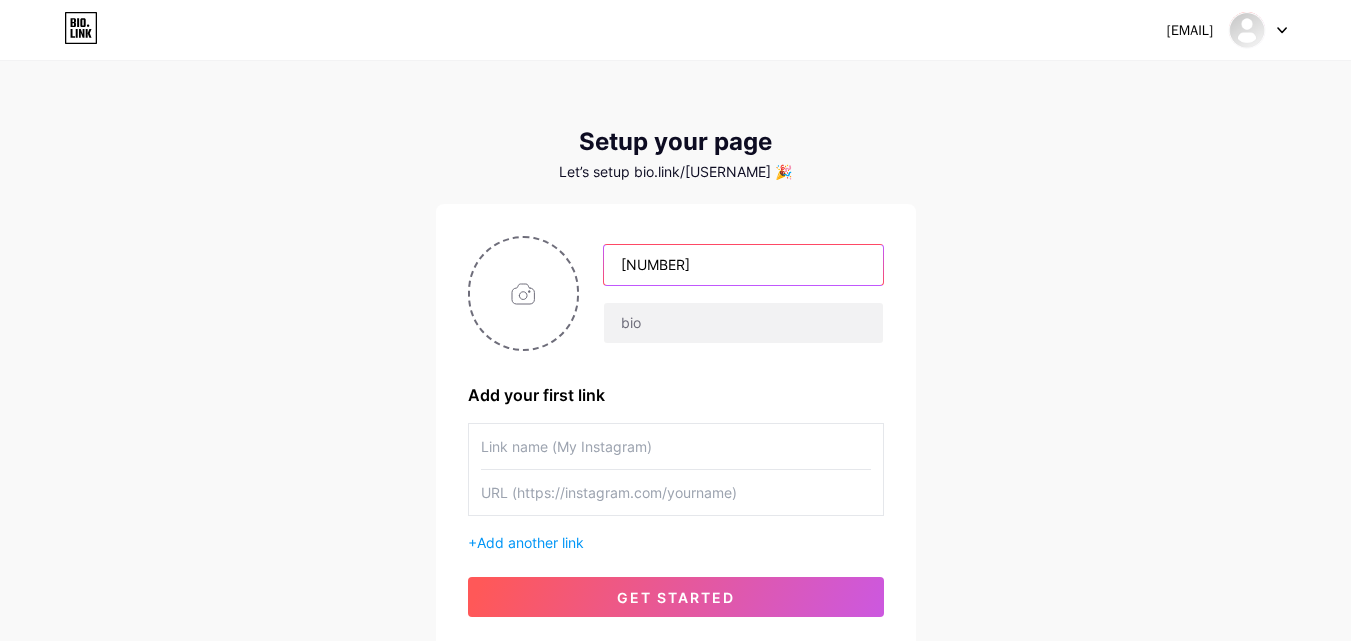 click on "[NUMBER]" at bounding box center (743, 265) 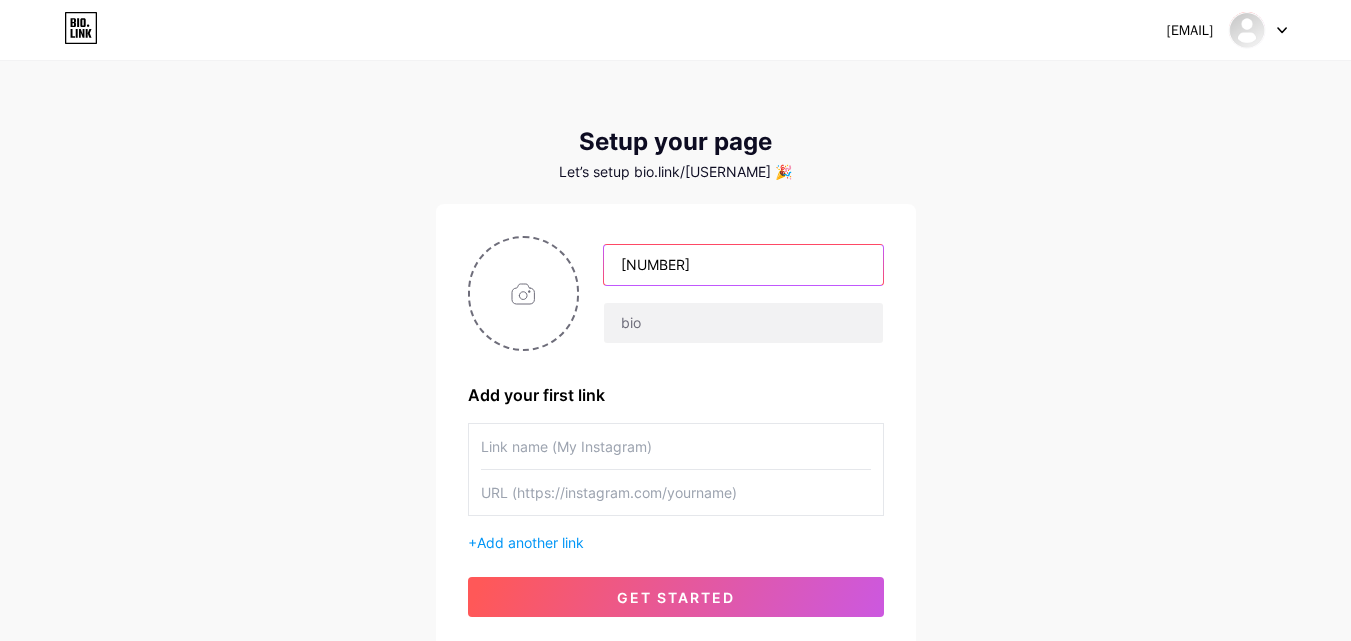 paste on "[USERNAME] Merch" 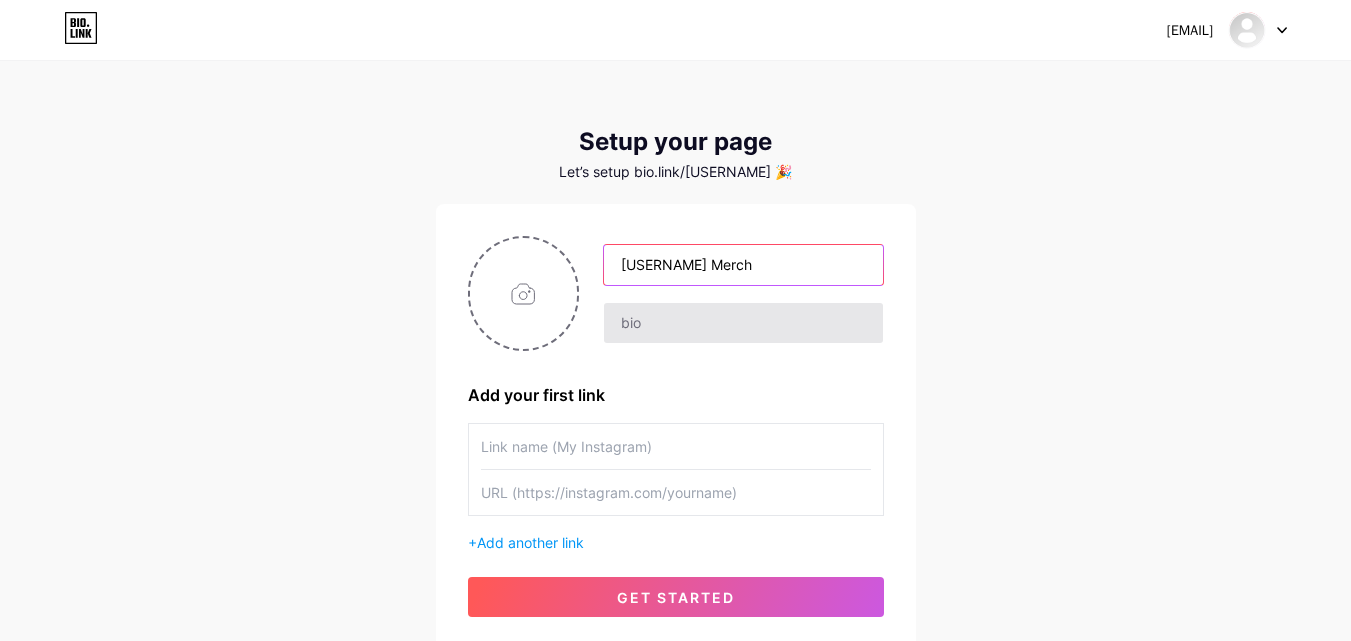 type on "[USERNAME] Merch" 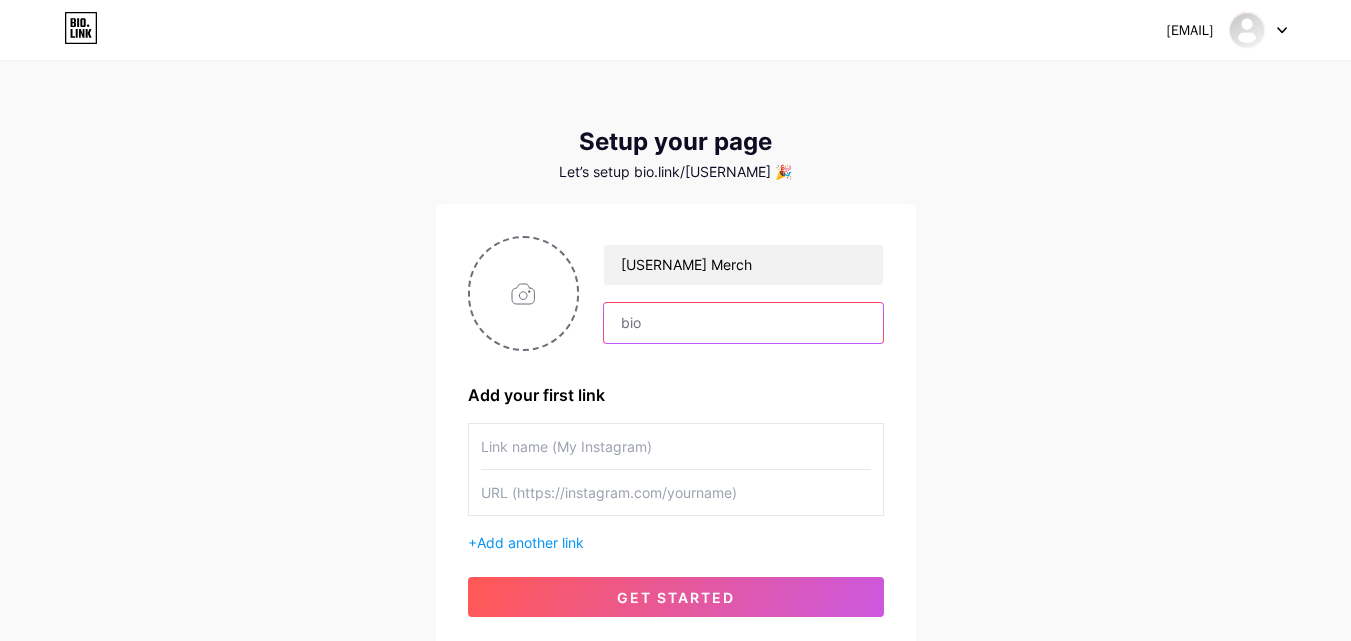 click at bounding box center (743, 323) 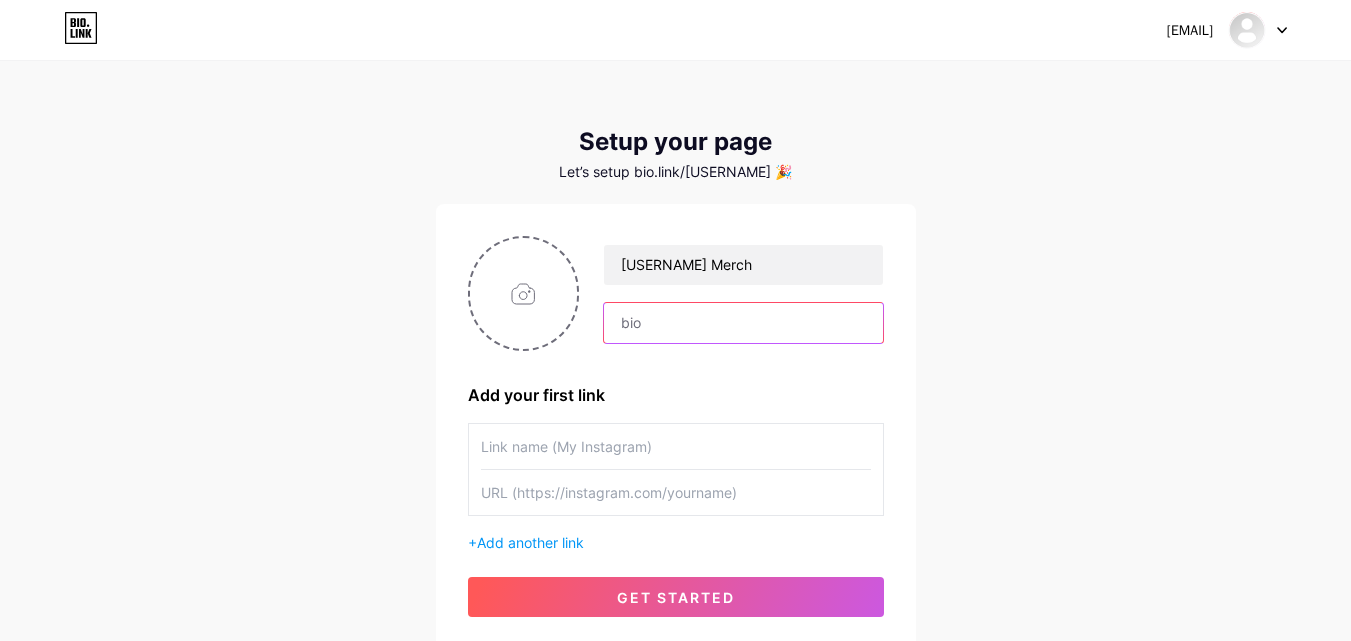 paste on "[USERNAME] Merch Official Store. Shop for hoodies and shirts online. Elevate your style with unique designs and fashion-forward choices." 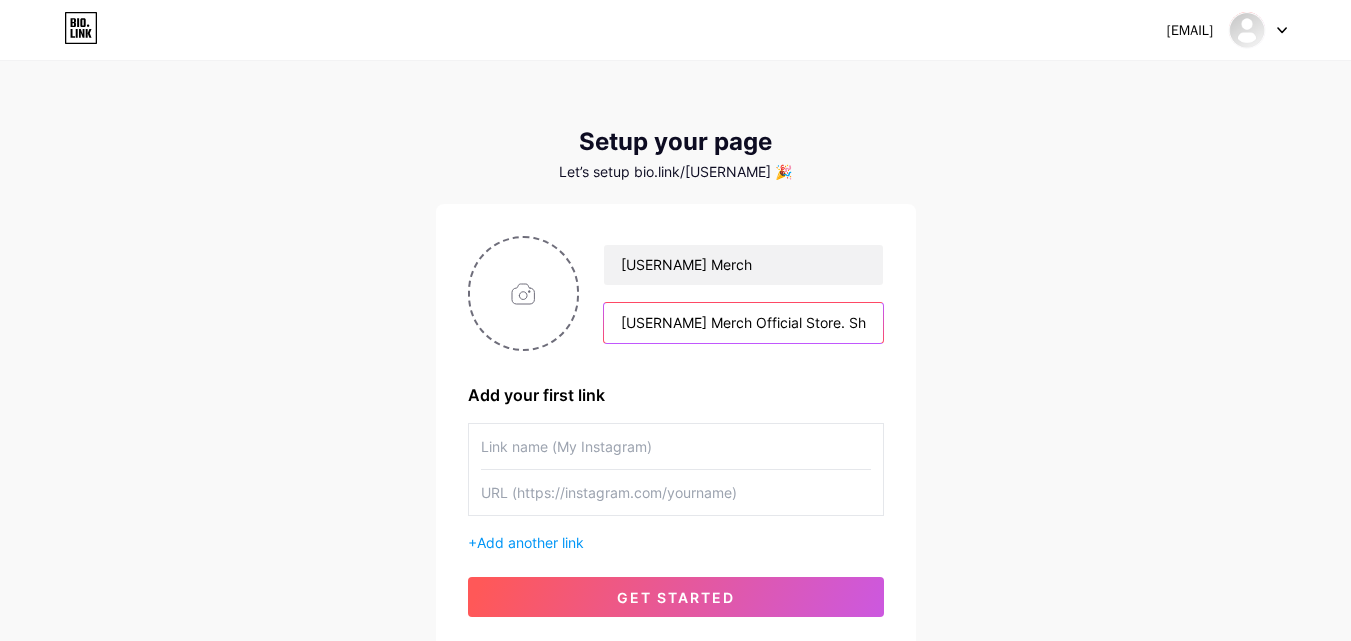 scroll, scrollTop: 0, scrollLeft: 693, axis: horizontal 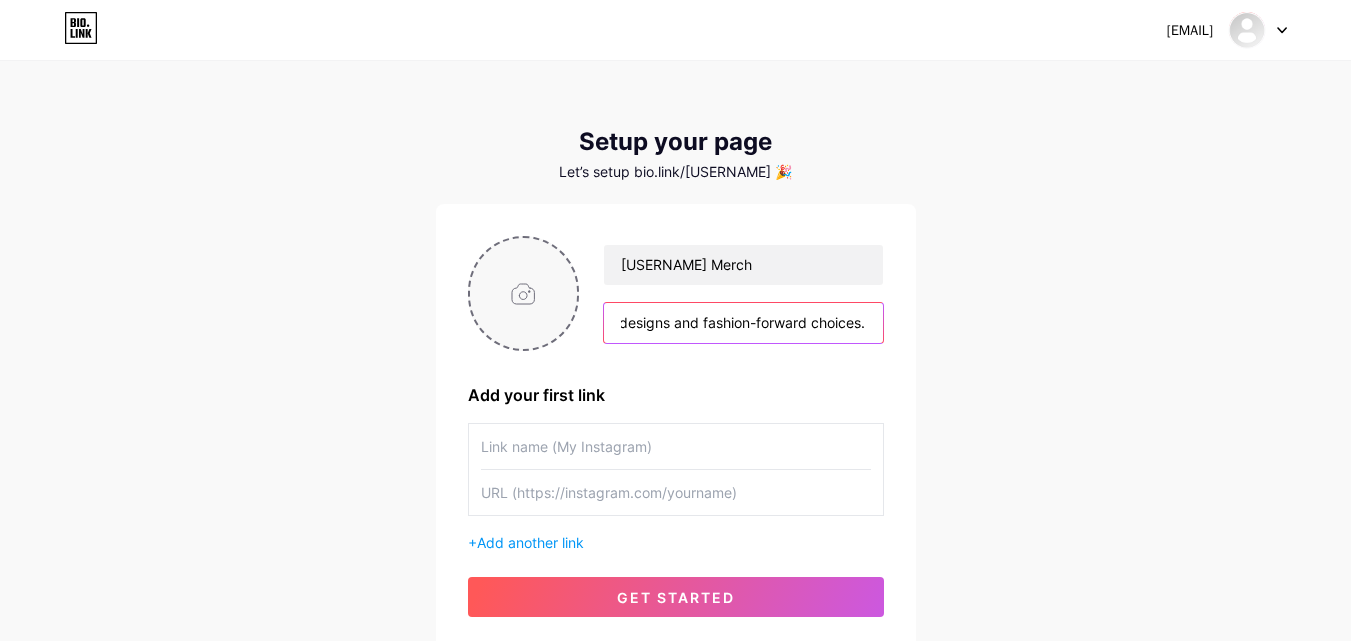 type on "[USERNAME] Merch Official Store. Shop for hoodies and shirts online. Elevate your style with unique designs and fashion-forward choices." 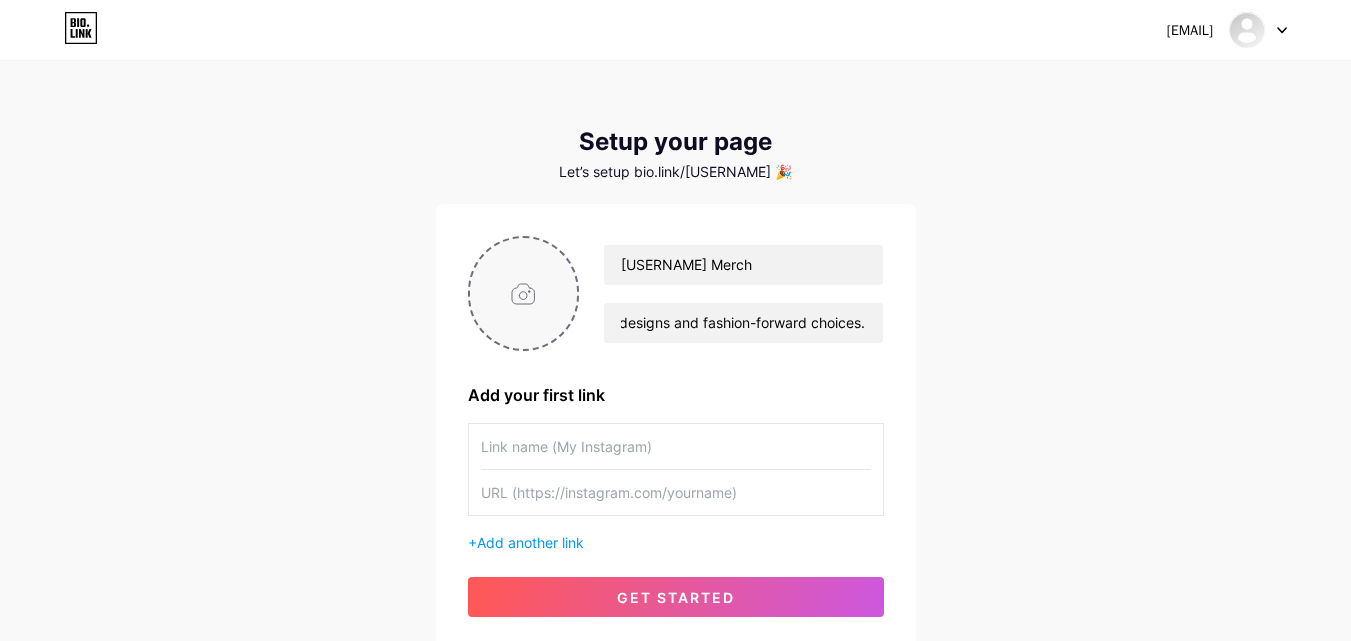 click at bounding box center [524, 293] 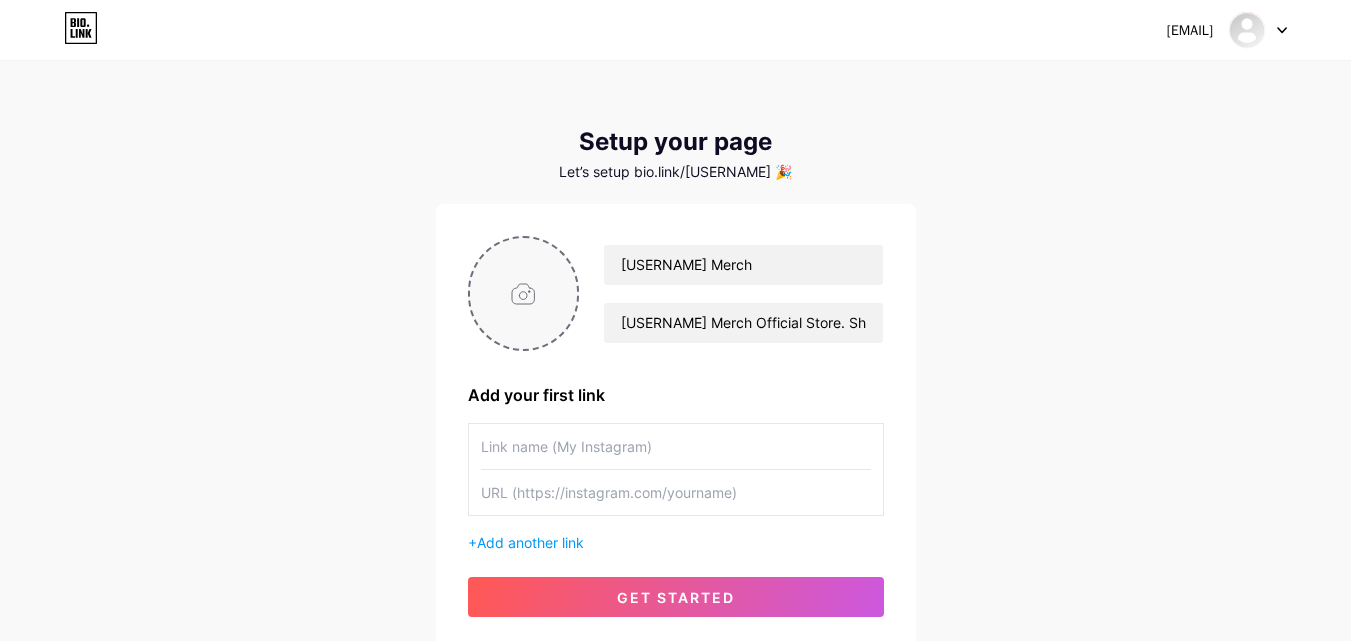 type on "C:\fakepath\[USERNAME]-Eustace-Elizabeth-.jpg" 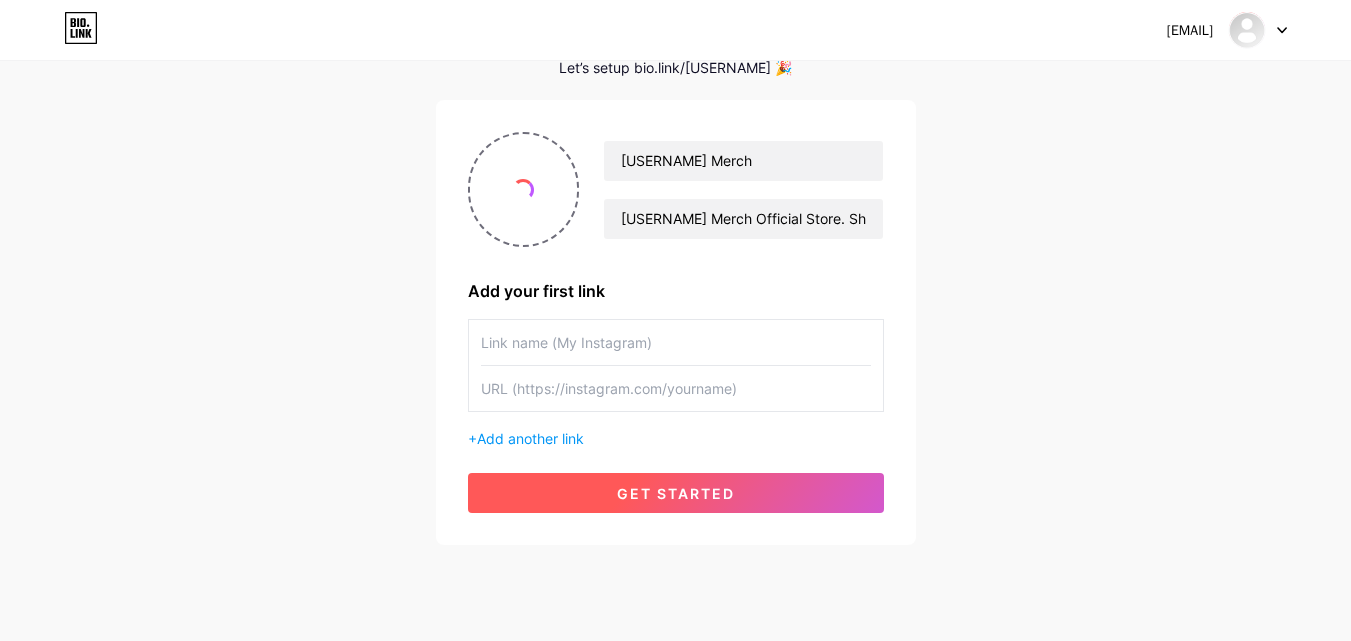 scroll, scrollTop: 152, scrollLeft: 0, axis: vertical 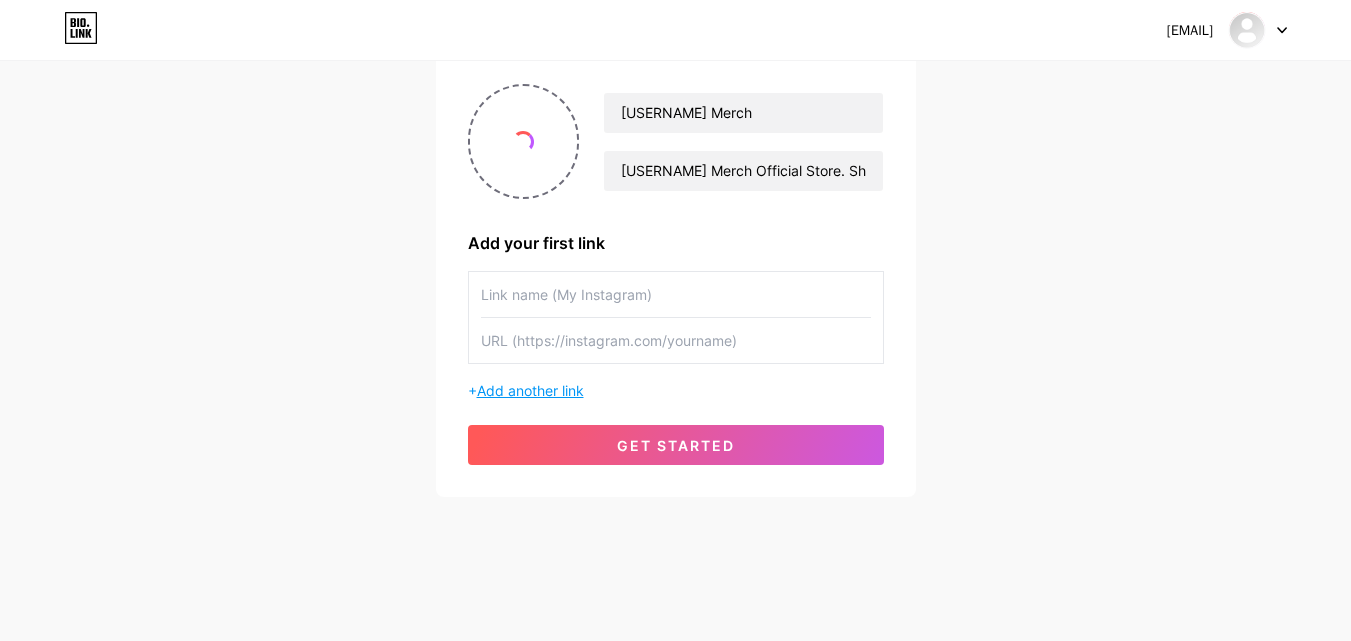 click on "Add another link" at bounding box center (530, 390) 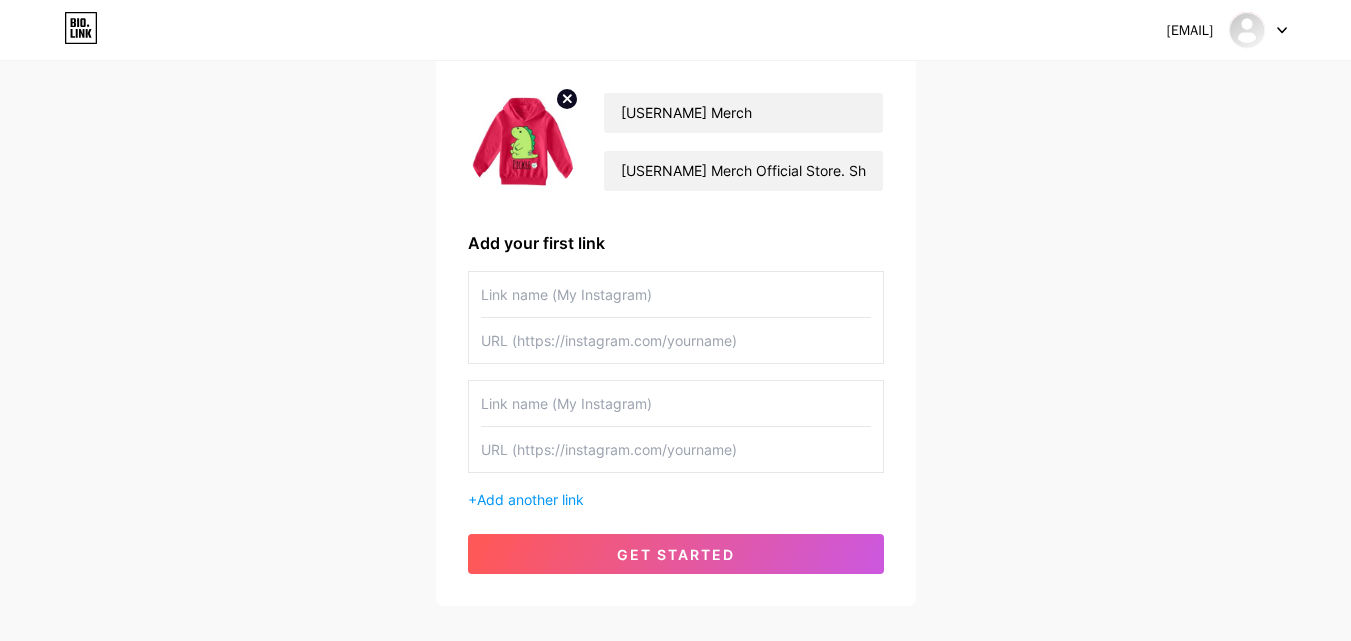 click at bounding box center [676, 449] 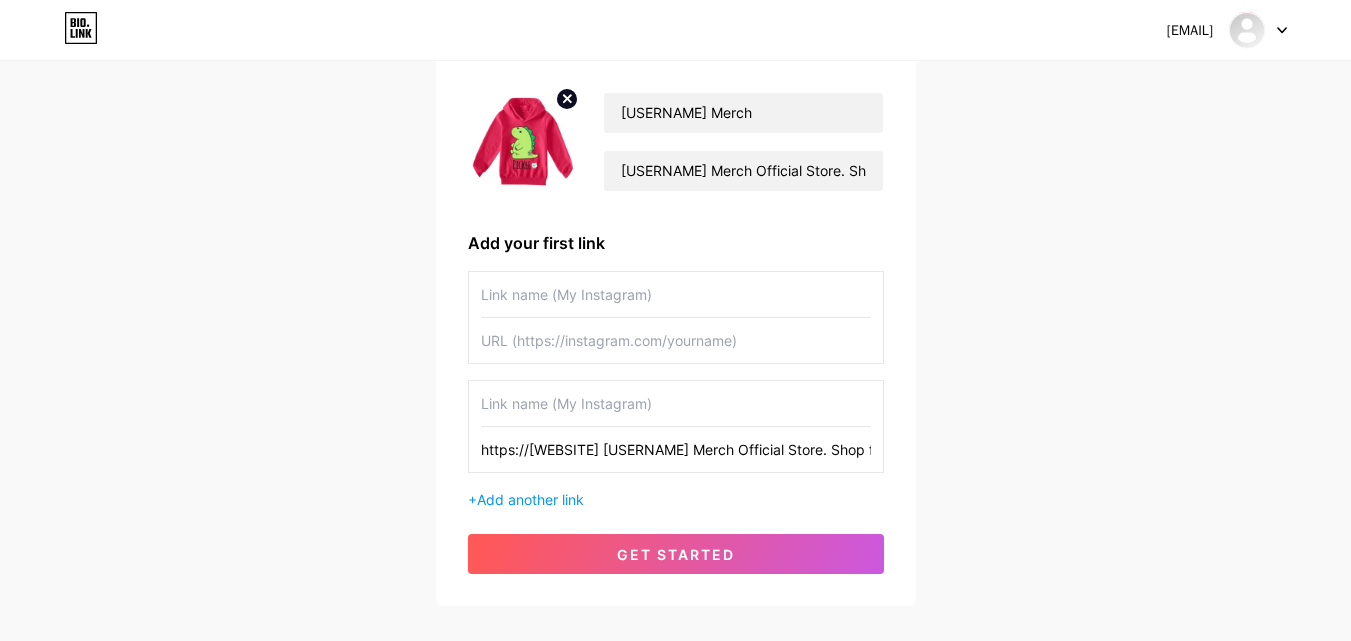 scroll, scrollTop: 0, scrollLeft: 816, axis: horizontal 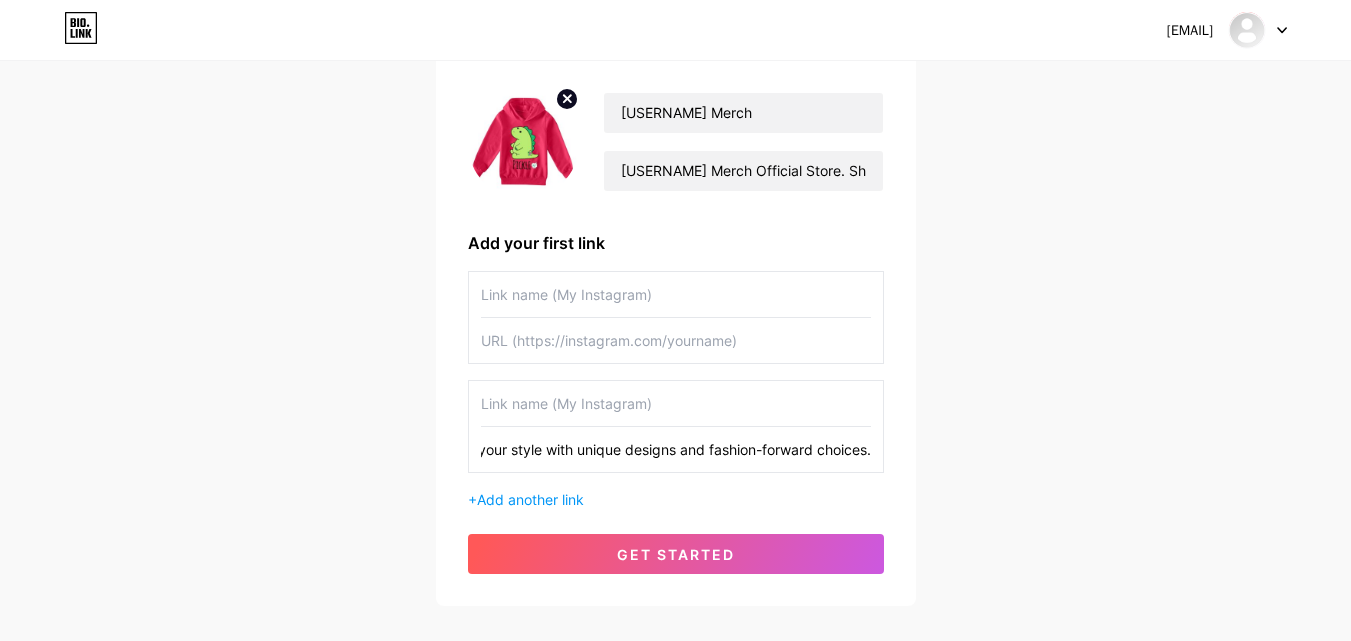 click on "https://[WEBSITE] [USERNAME] Merch Official Store. Shop for hoodies and shirts online. Elevate your style with unique designs and fashion-forward choices." at bounding box center (676, 449) 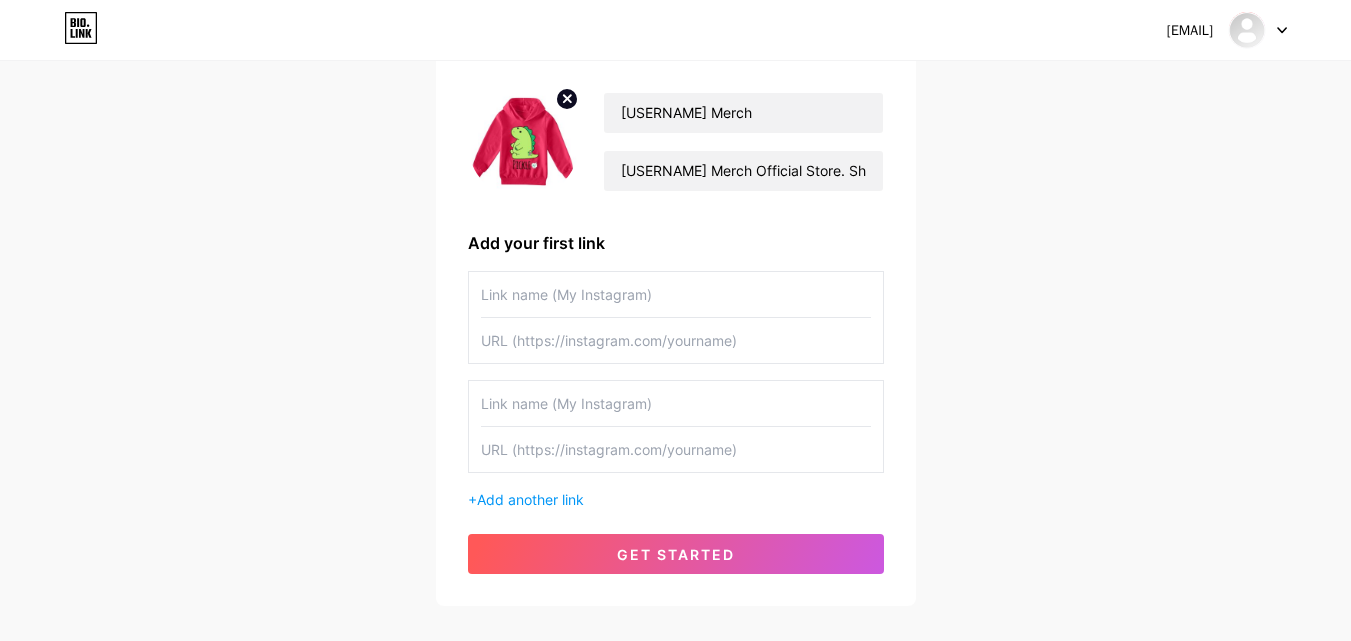 scroll, scrollTop: 0, scrollLeft: 0, axis: both 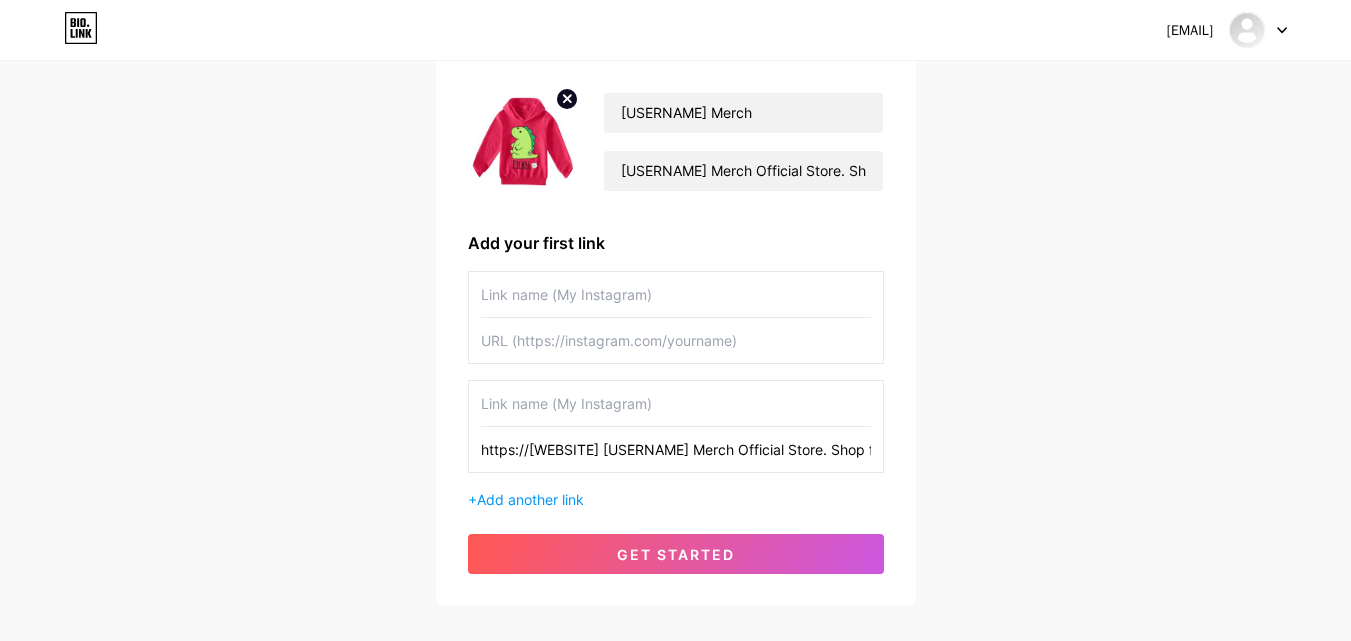 click on "https://[WEBSITE] [USERNAME] Merch Official Store. Shop for hoodies and shirts online. Elevate your style with unique designs and fashion-forward choices." at bounding box center [676, 449] 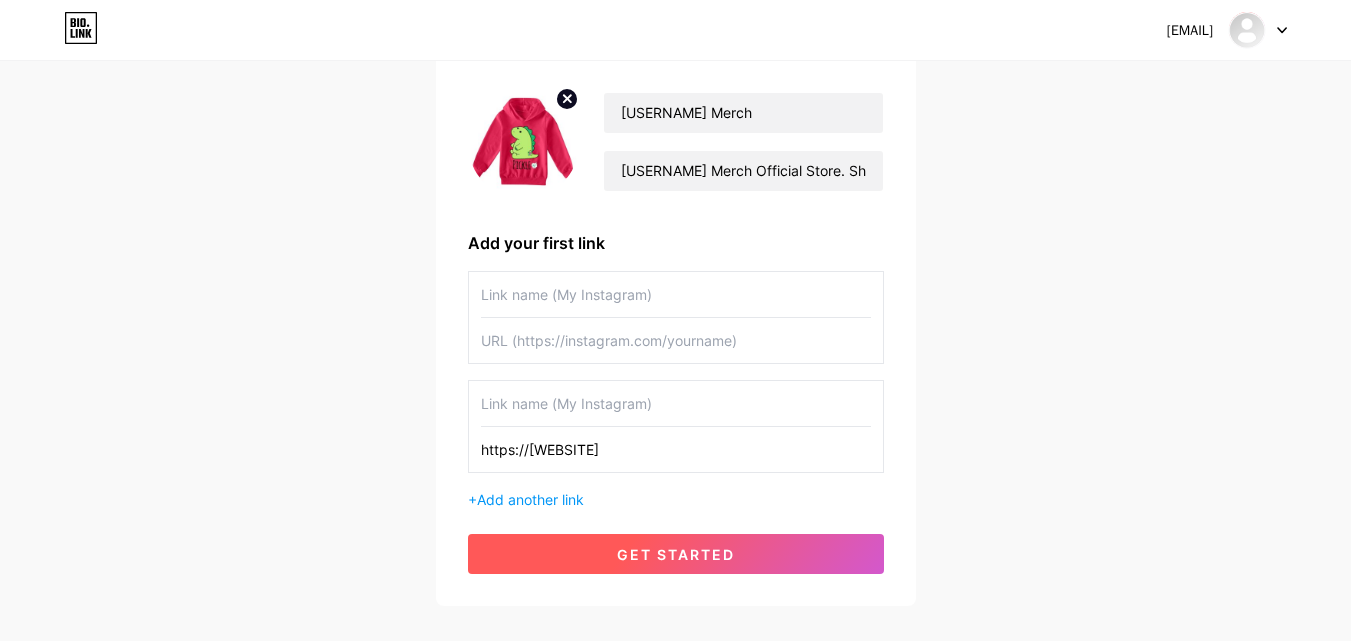 type on "https://[WEBSITE]" 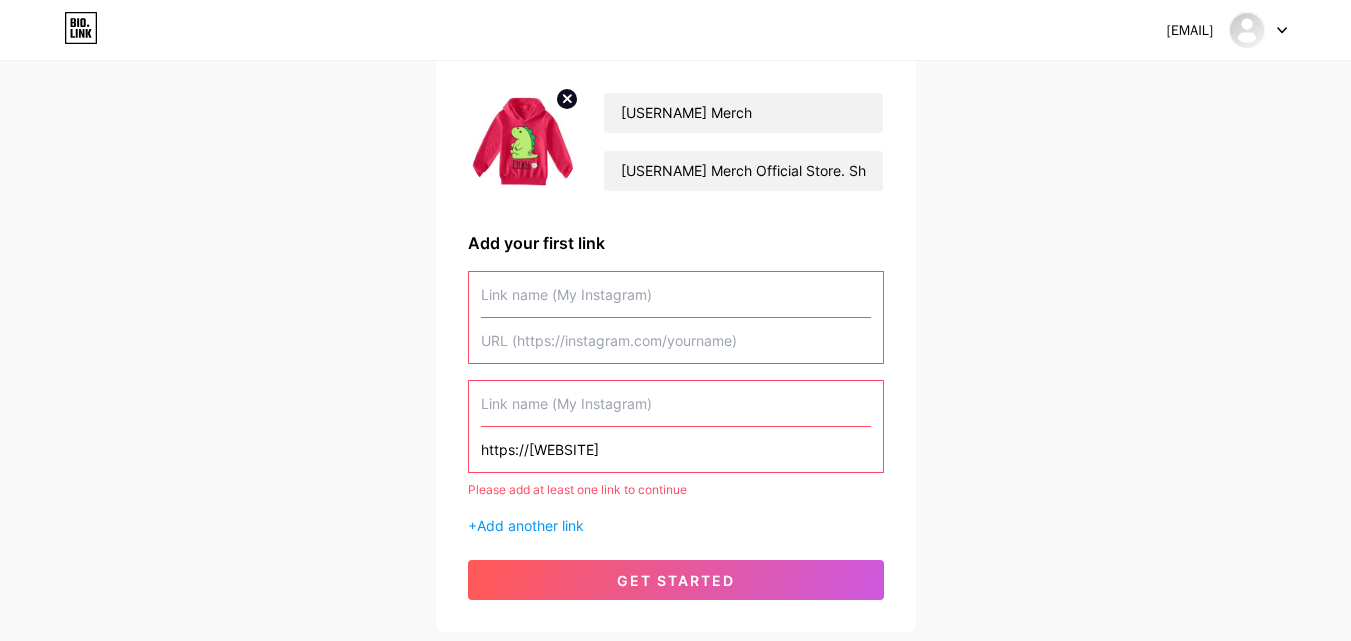 click at bounding box center (676, 294) 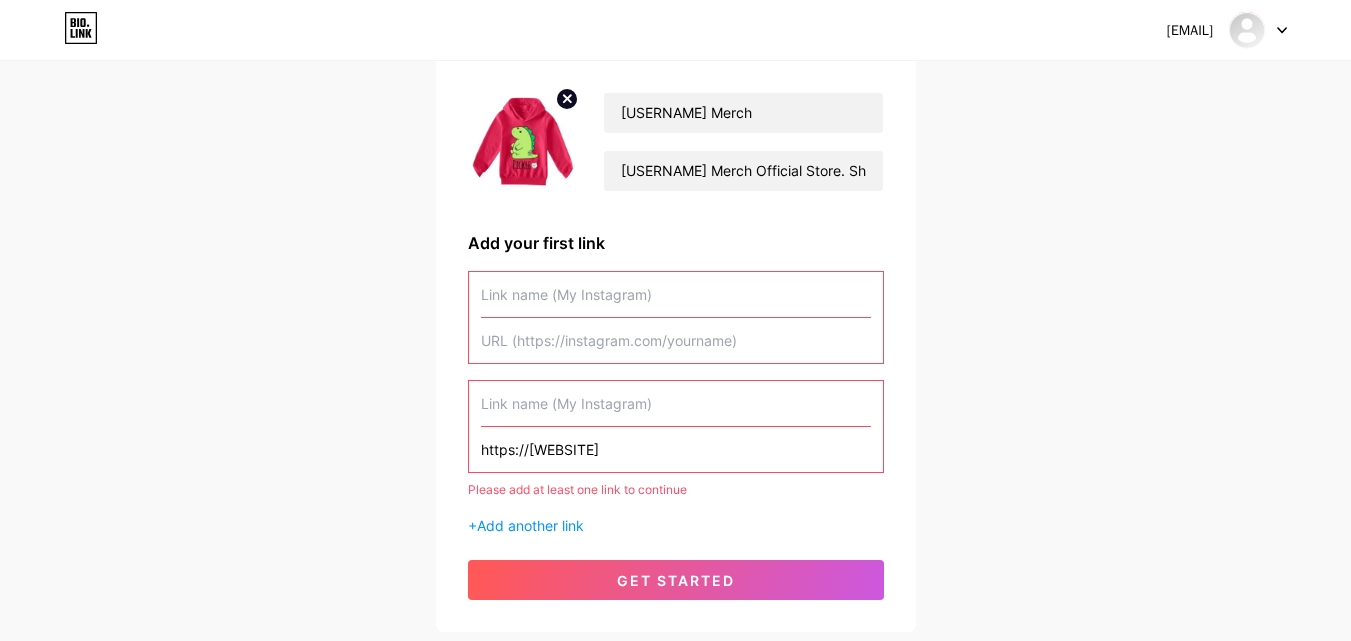 paste on "[USERNAME] Merch - [WEBSITE]" 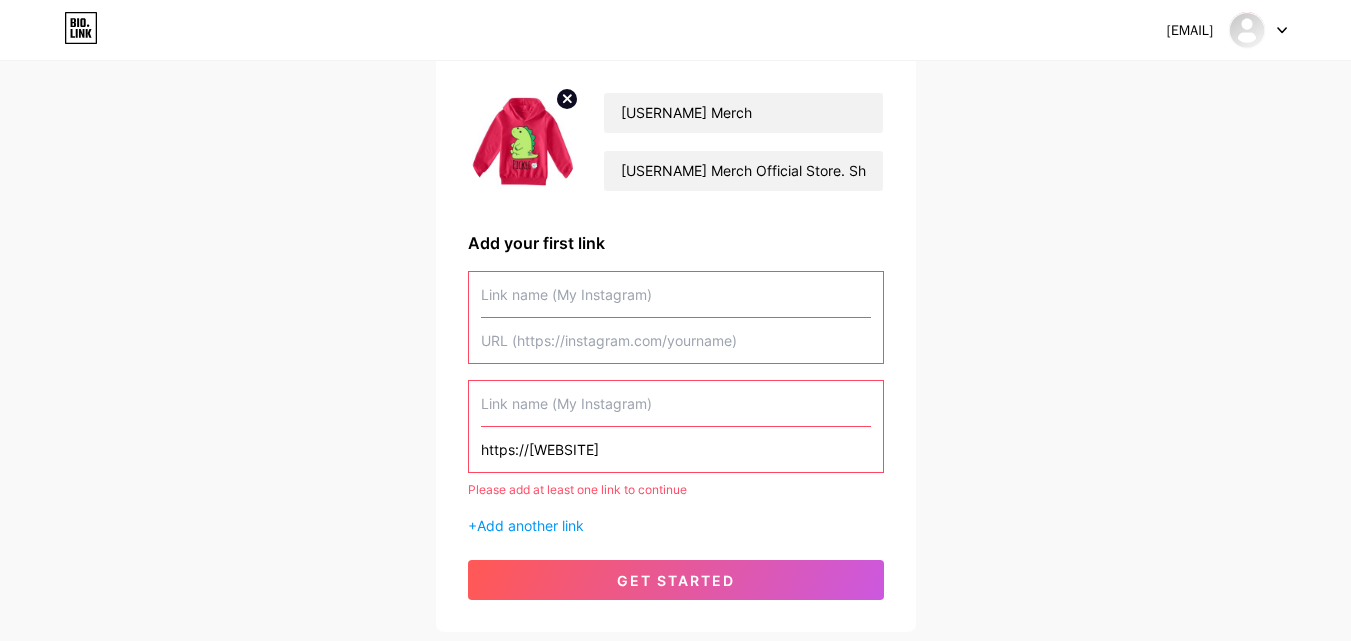 type on "[USERNAME] Merch - [WEBSITE]" 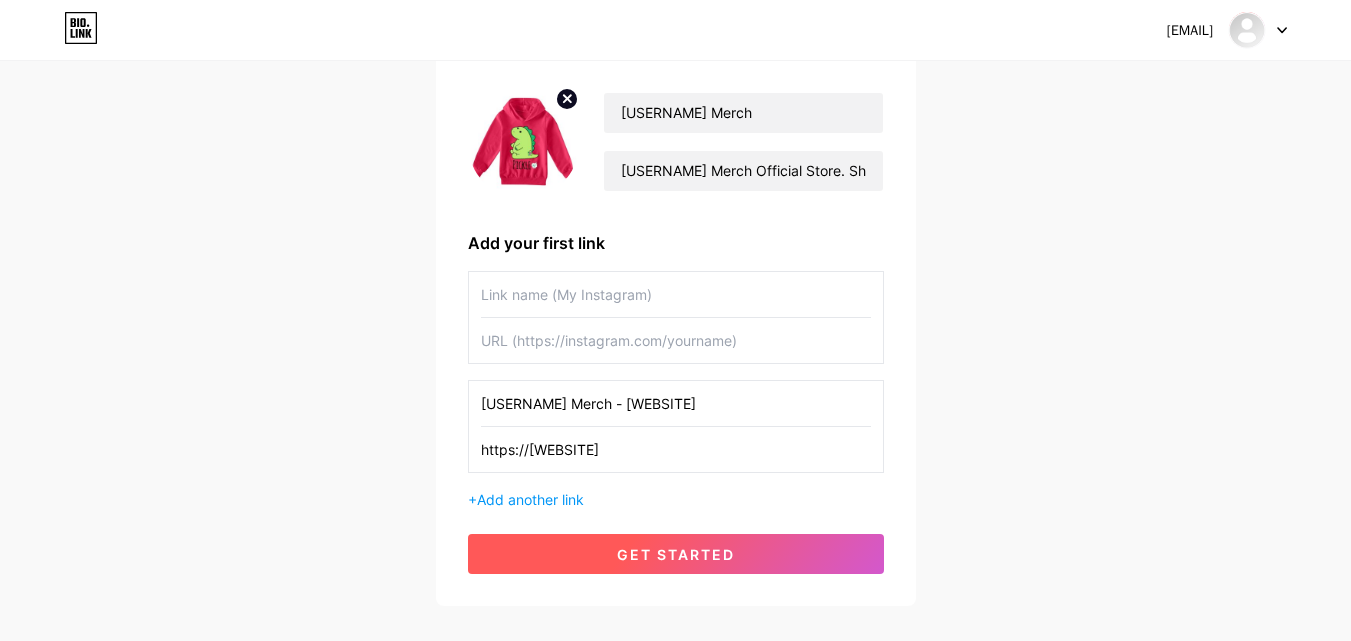click on "get started" at bounding box center [676, 554] 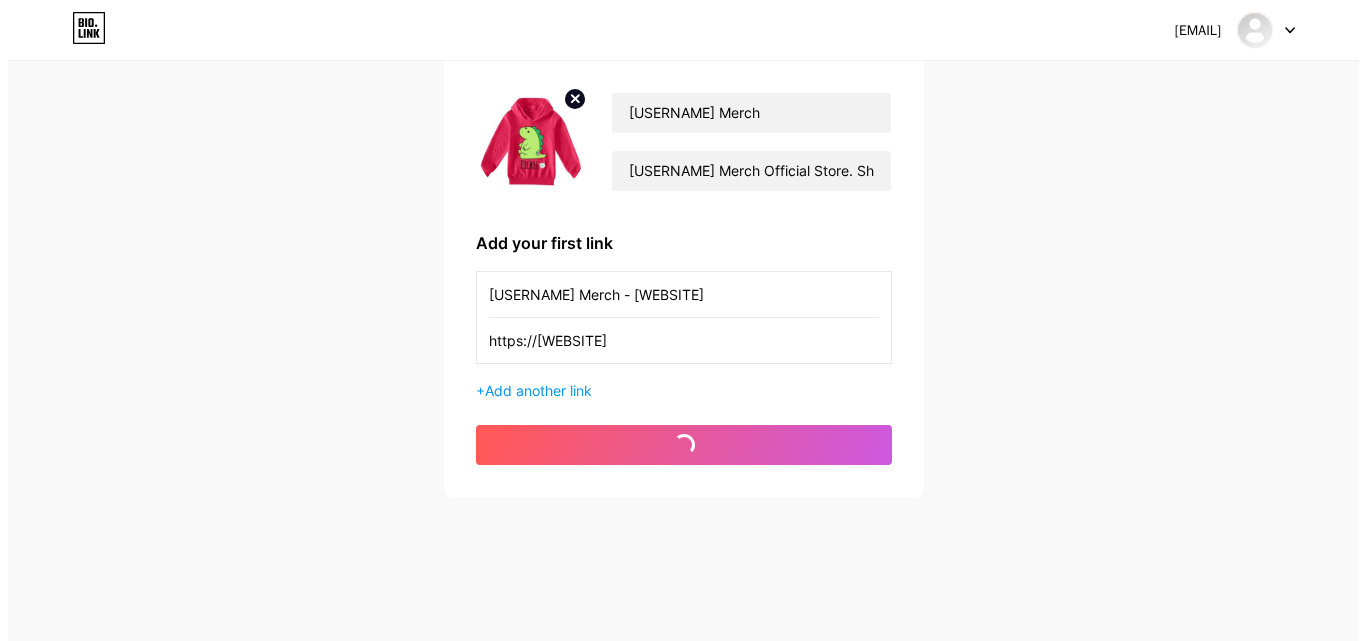 scroll, scrollTop: 0, scrollLeft: 0, axis: both 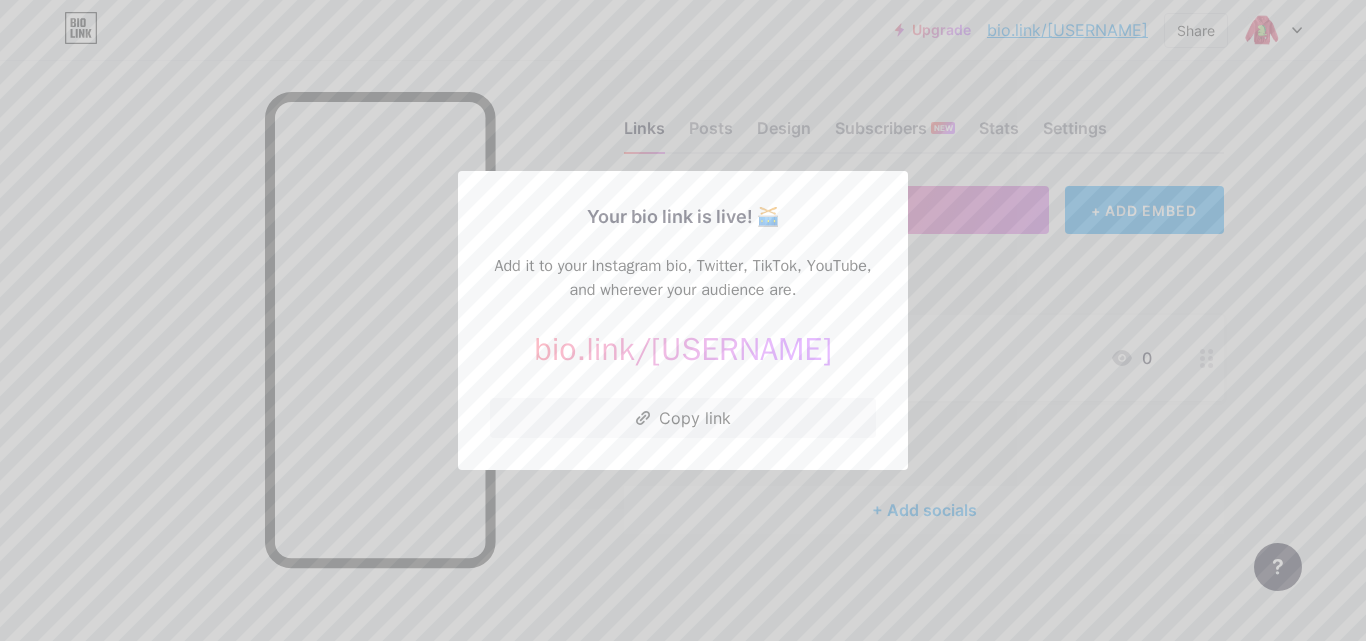 click at bounding box center (683, 320) 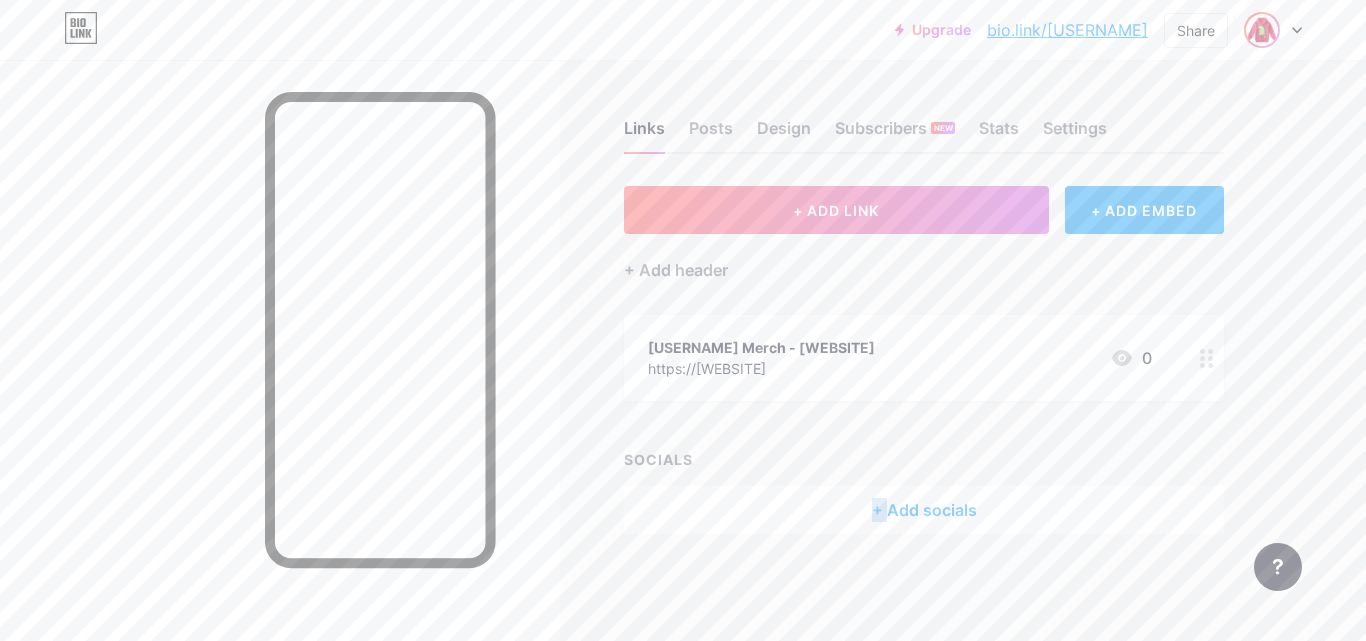 click at bounding box center (1262, 30) 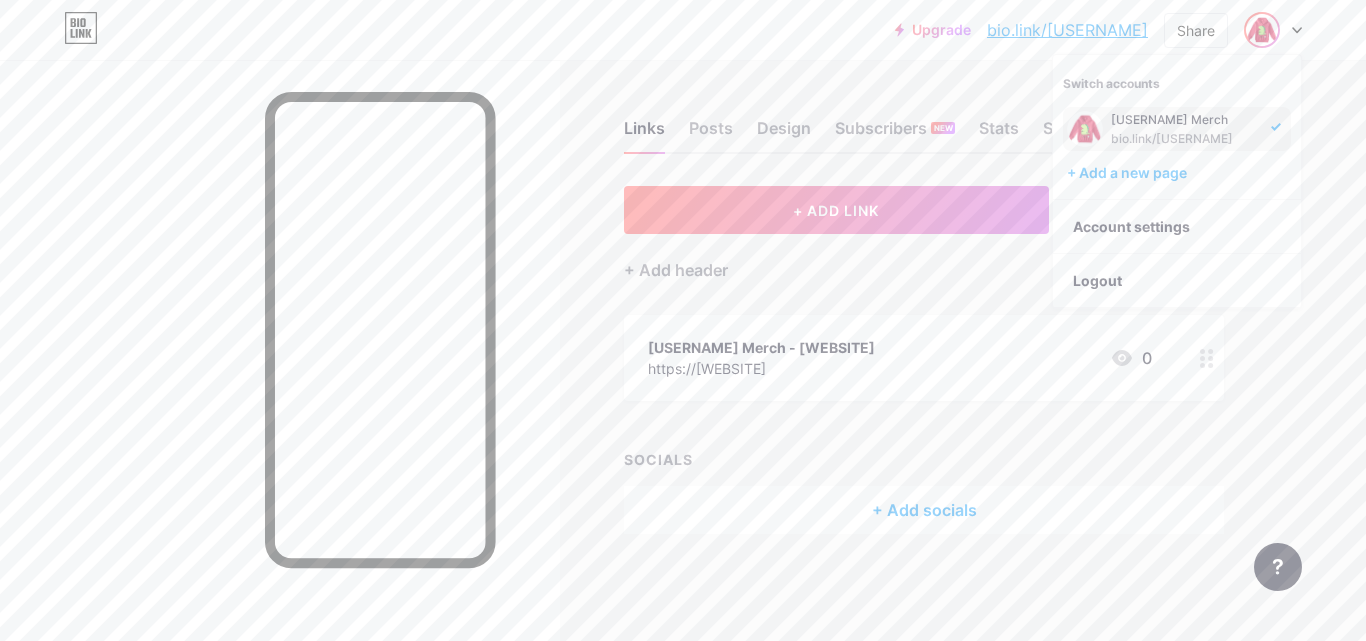click on "bio.link/[USERNAME]" at bounding box center [1185, 139] 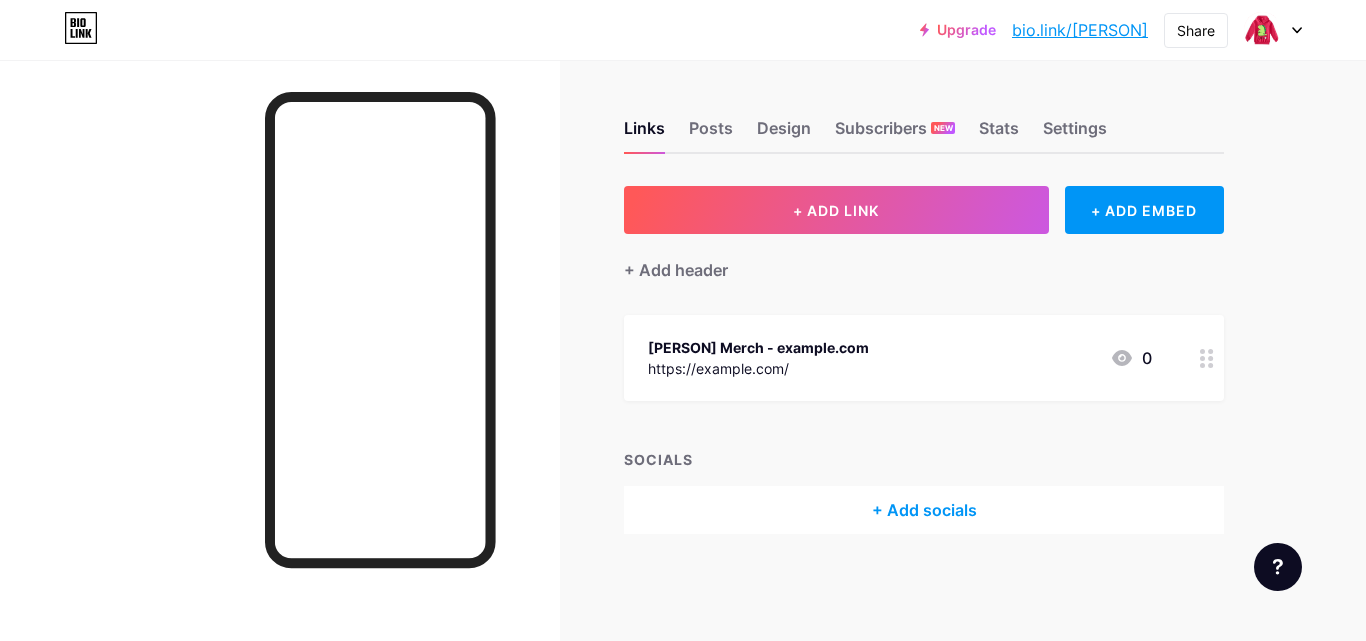 scroll, scrollTop: 0, scrollLeft: 0, axis: both 